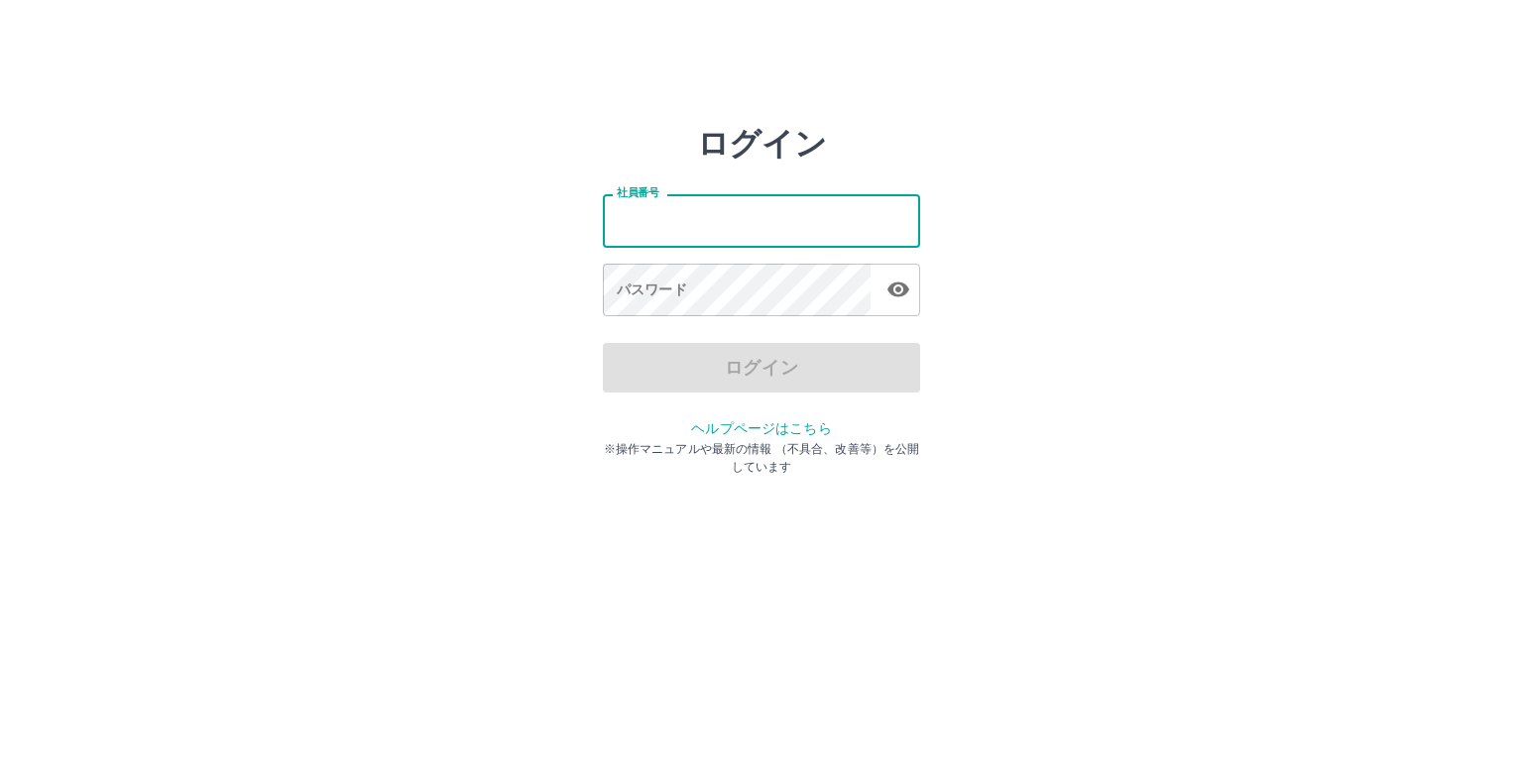 scroll, scrollTop: 0, scrollLeft: 0, axis: both 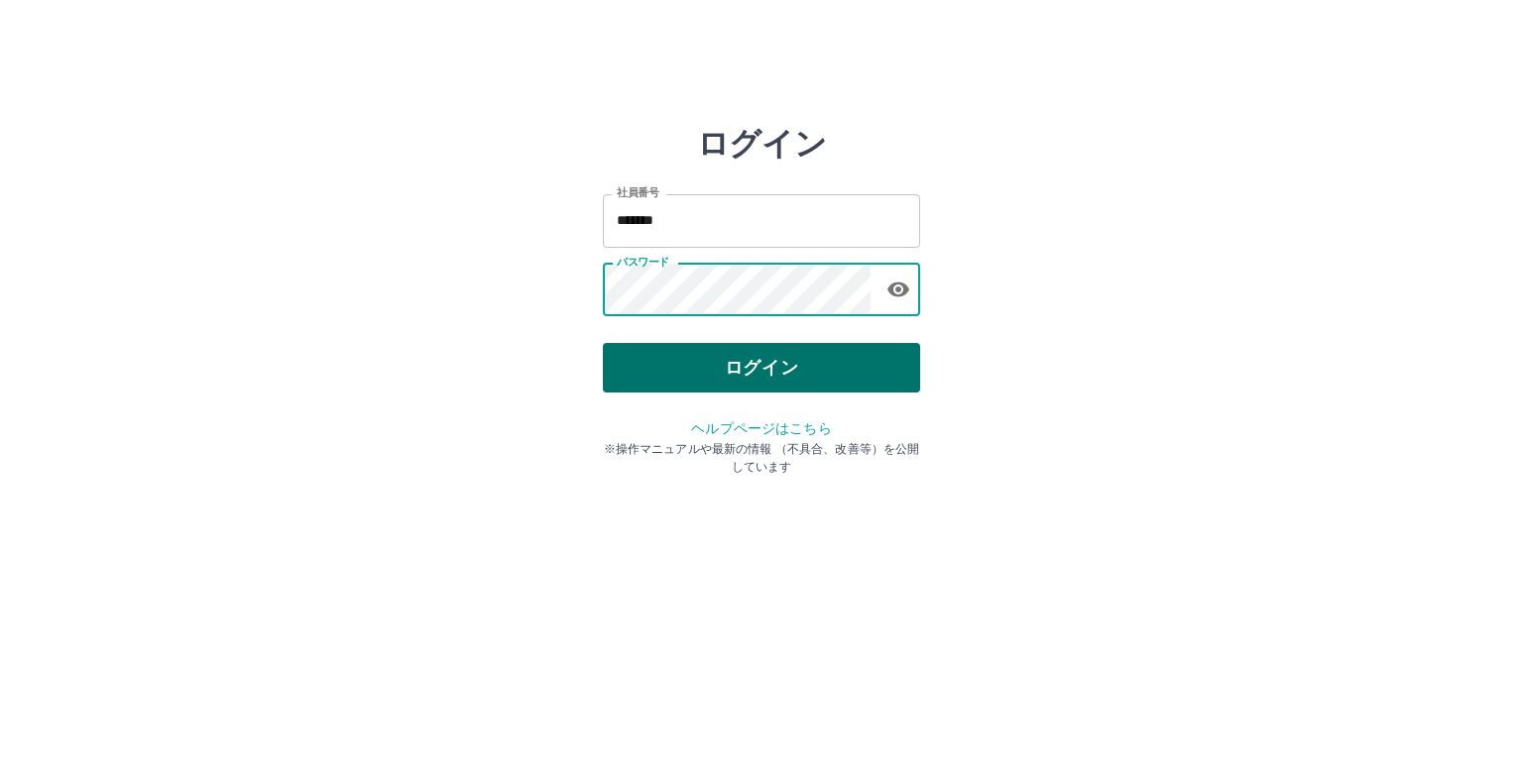 click on "ログイン" at bounding box center (762, 368) 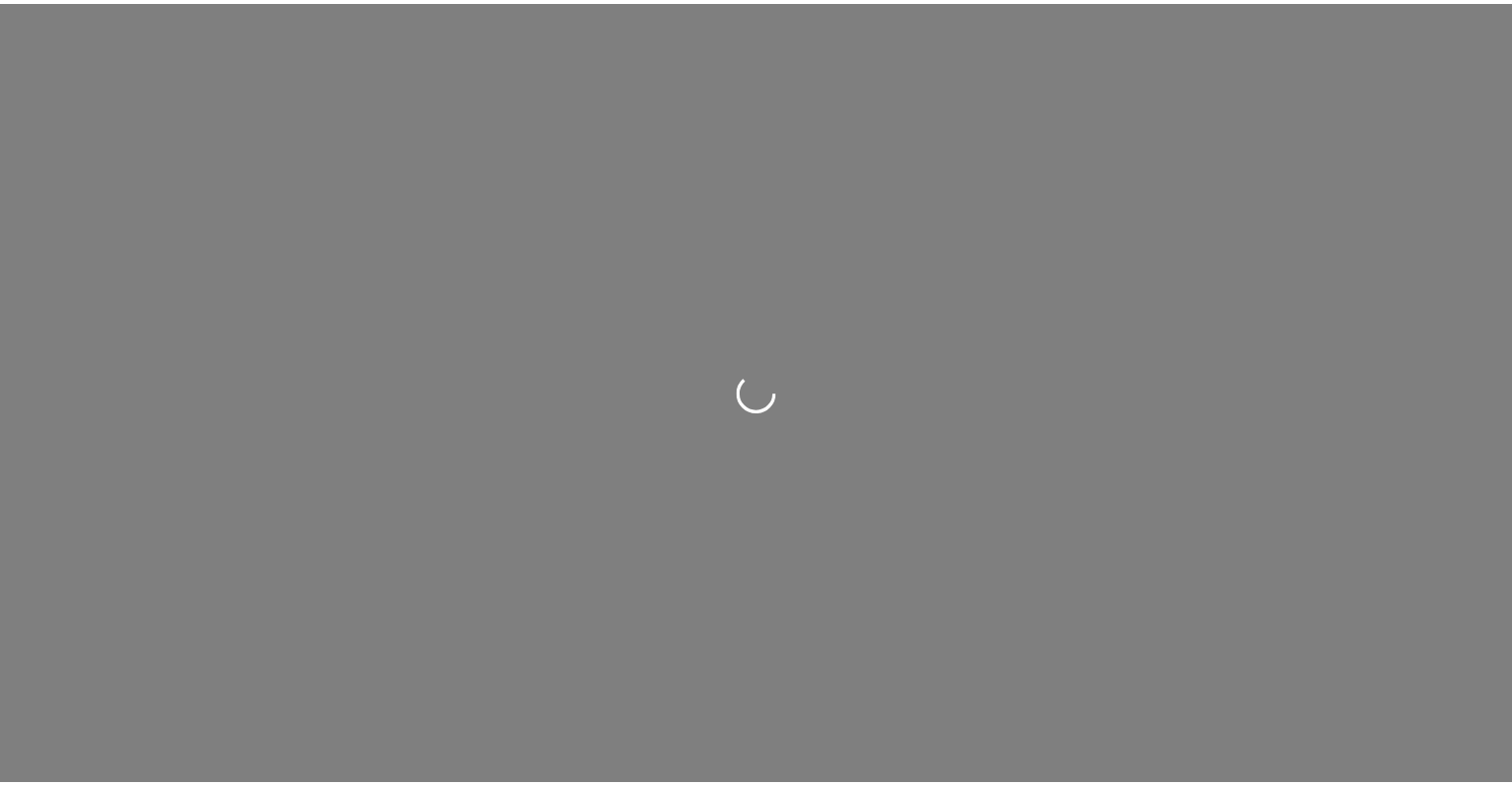 scroll, scrollTop: 0, scrollLeft: 0, axis: both 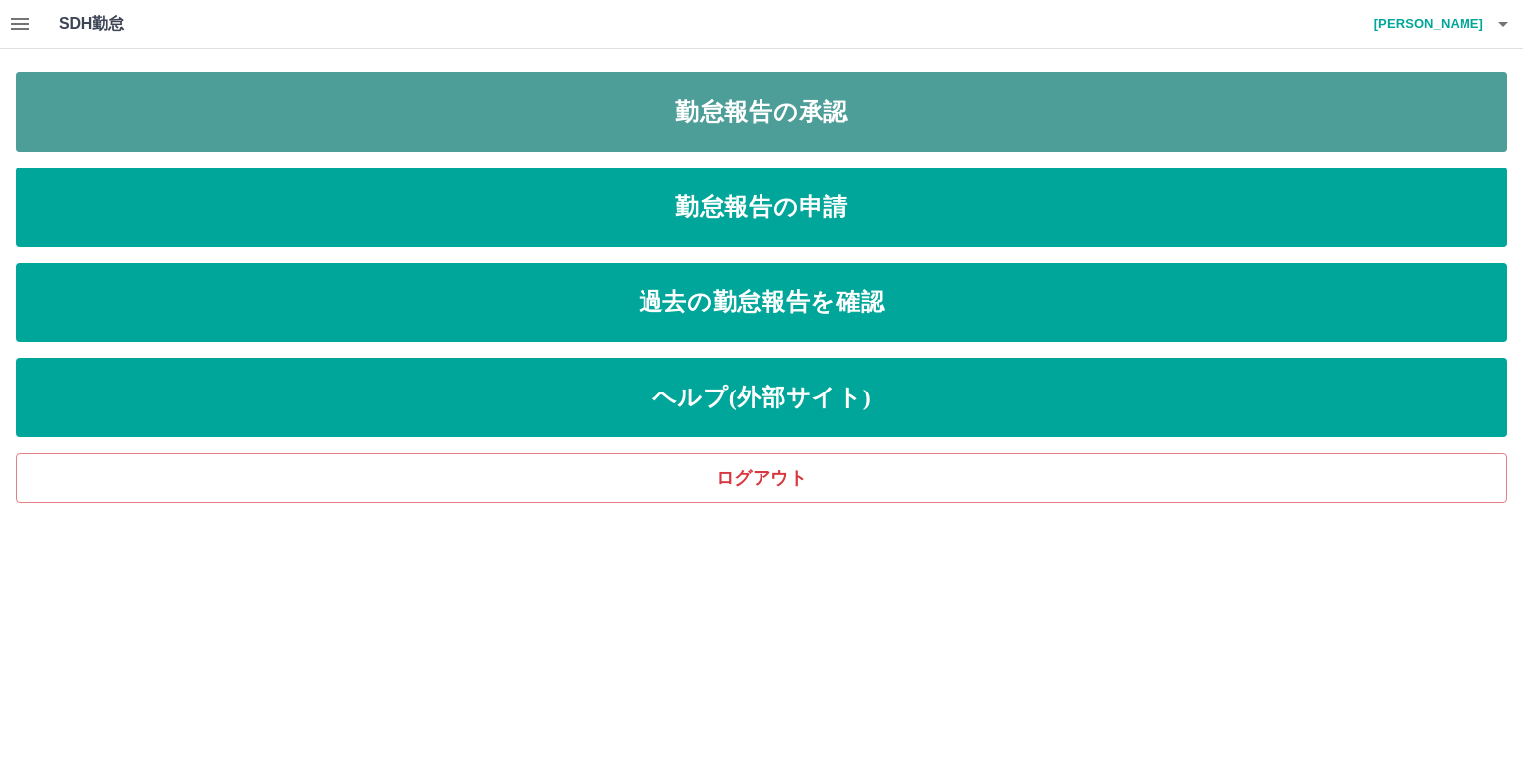 click on "勤怠報告の承認" at bounding box center (762, 112) 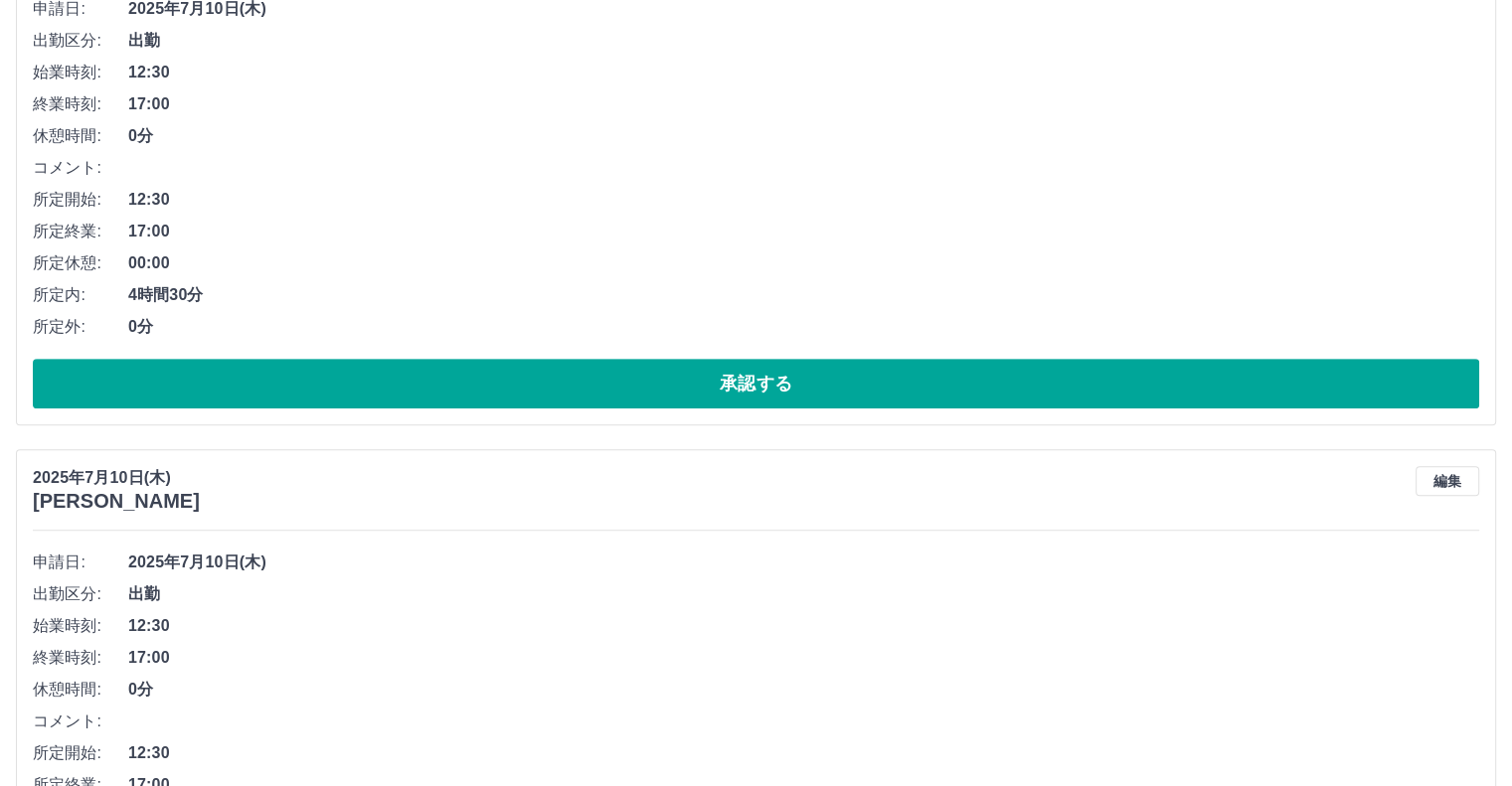 scroll, scrollTop: 894, scrollLeft: 0, axis: vertical 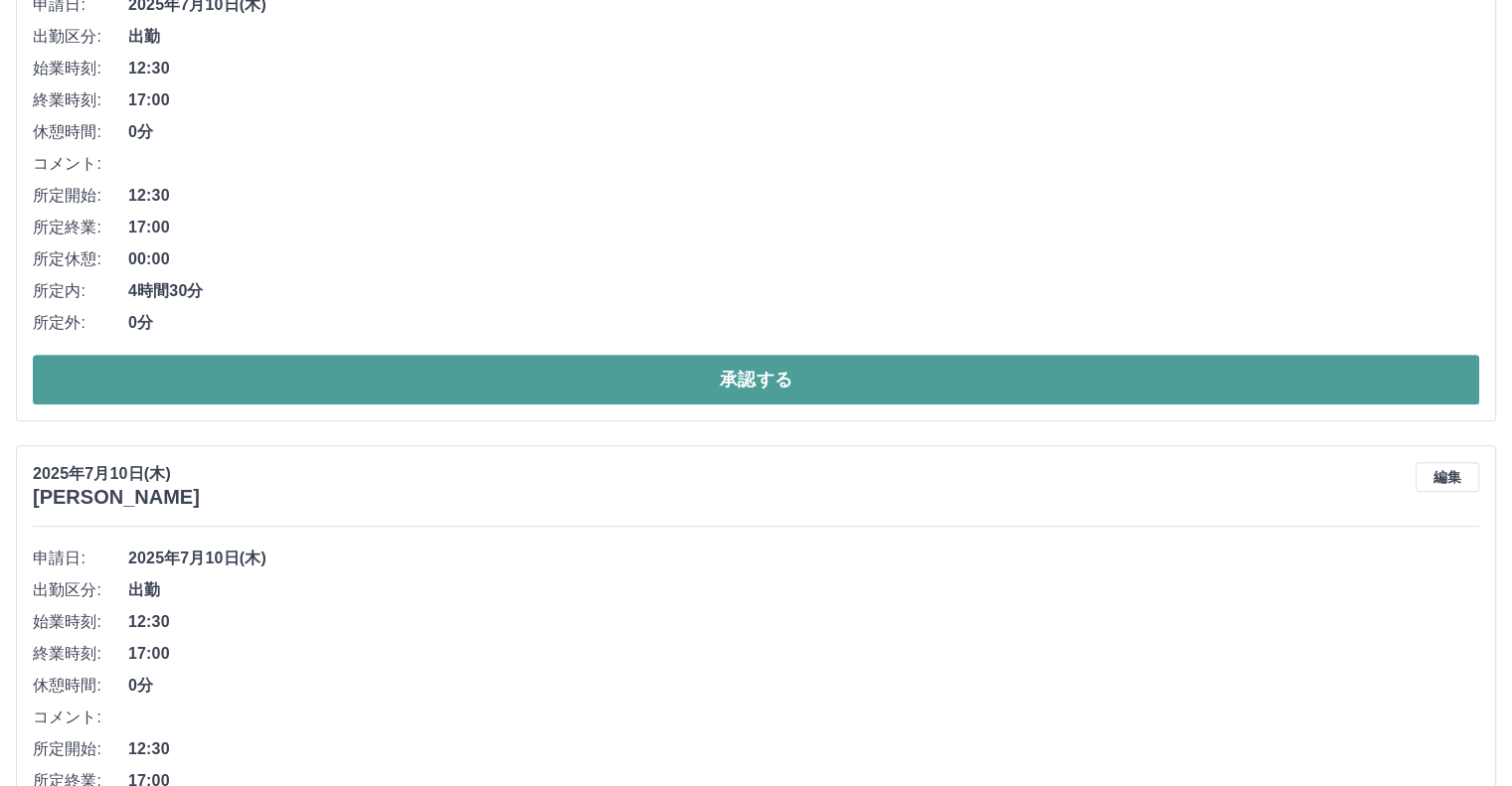 click on "承認する" at bounding box center [756, 380] 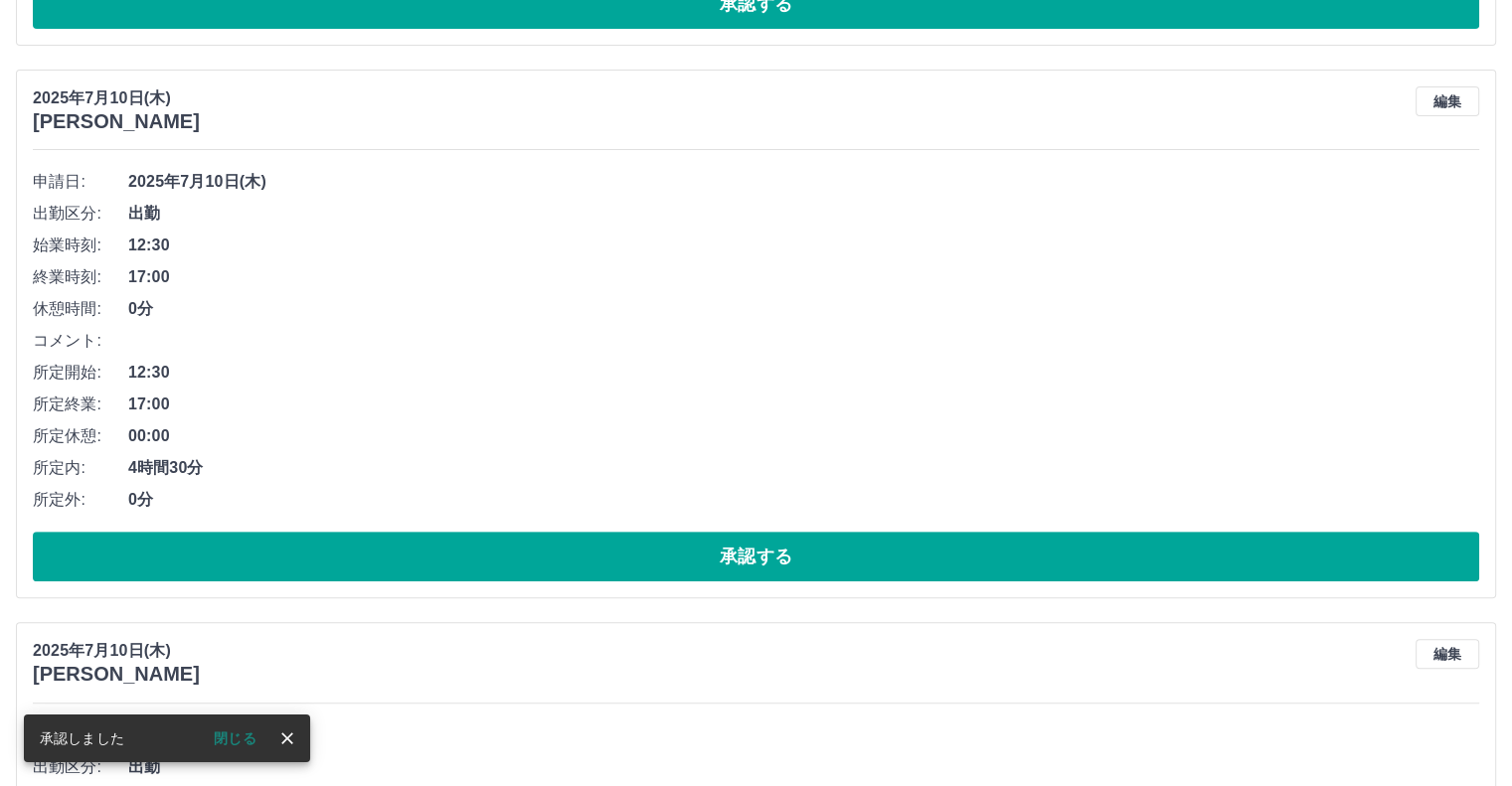 scroll, scrollTop: 938, scrollLeft: 0, axis: vertical 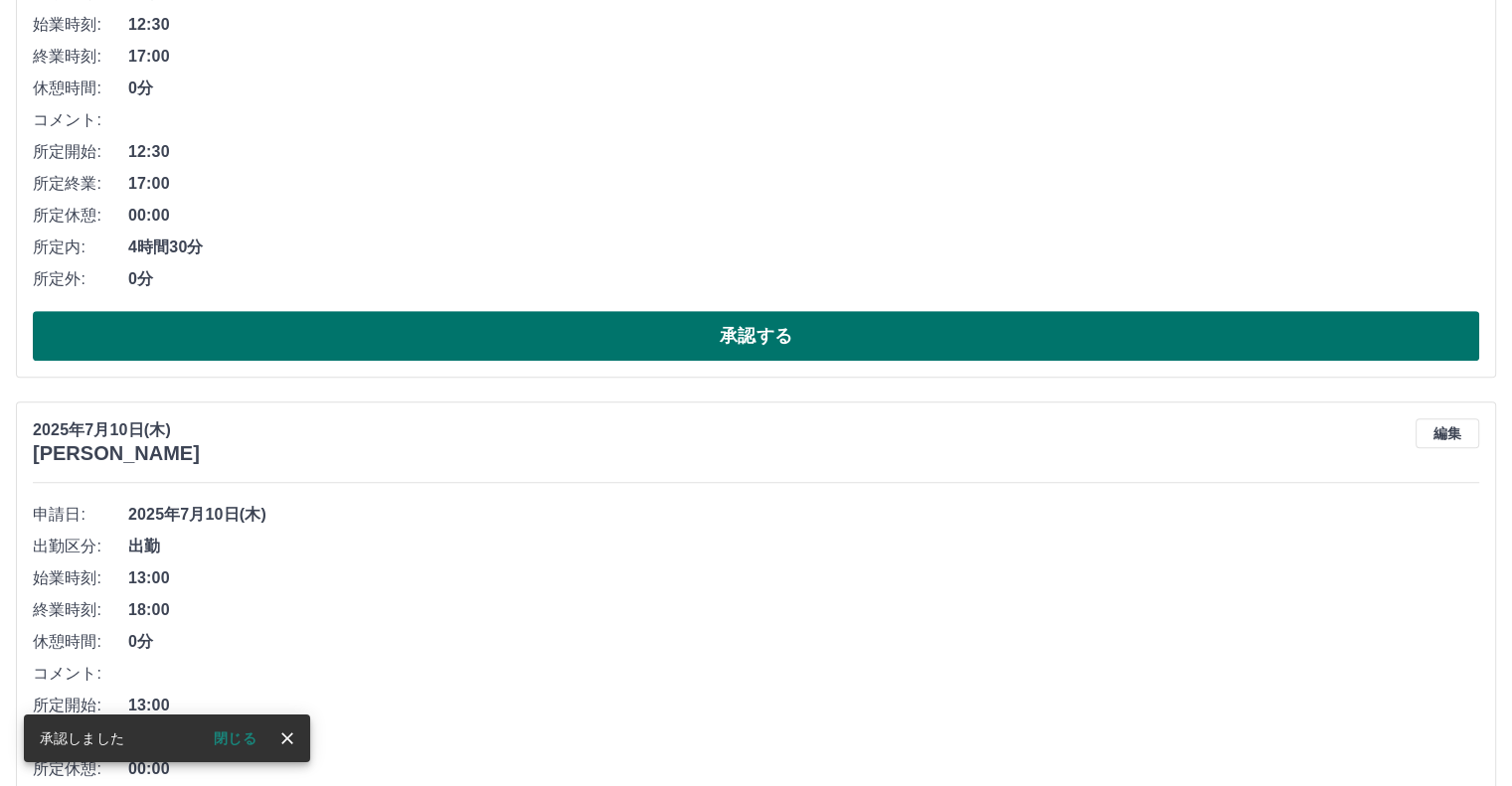 click on "承認する" at bounding box center [756, 336] 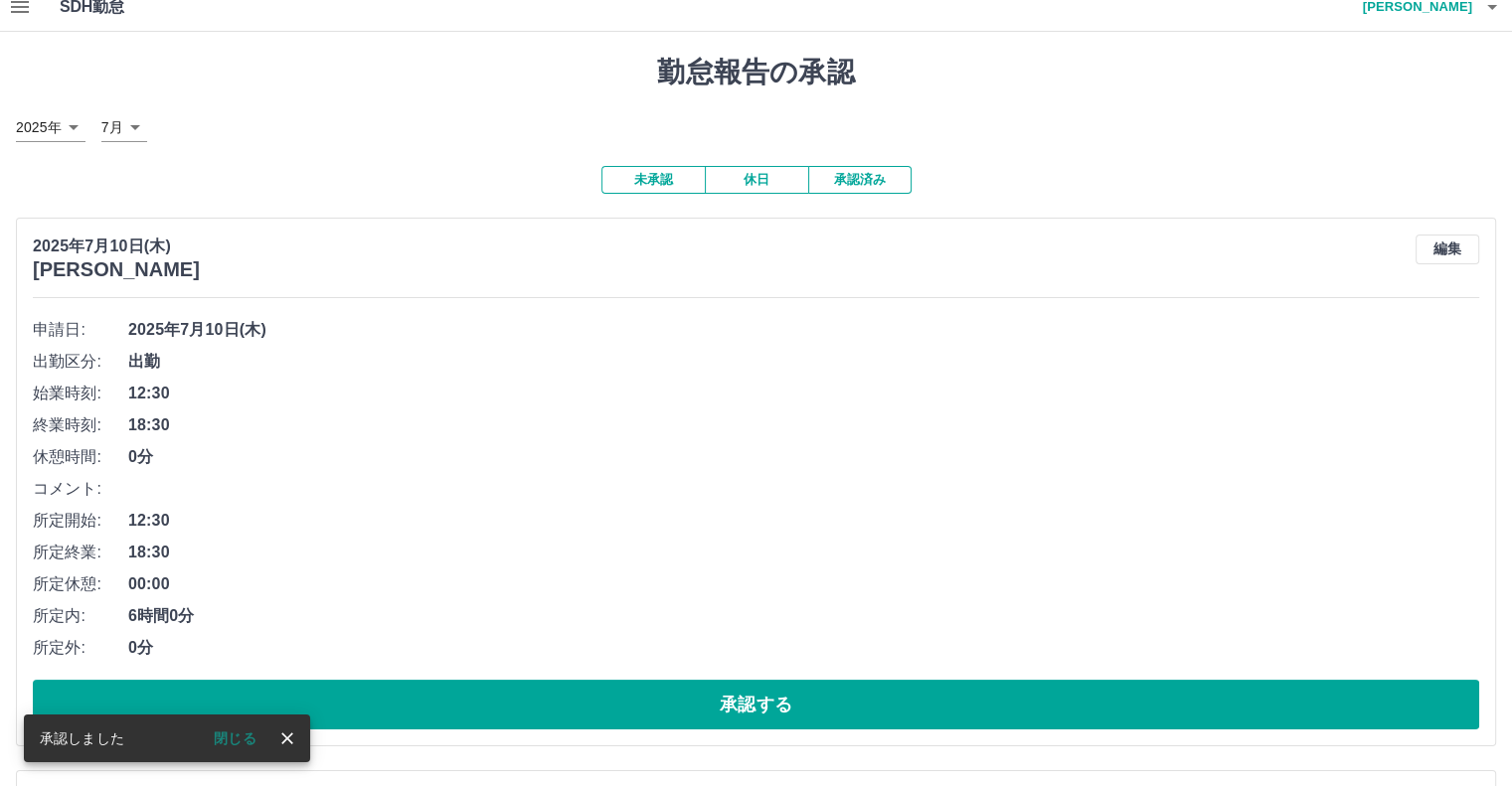 scroll, scrollTop: 0, scrollLeft: 0, axis: both 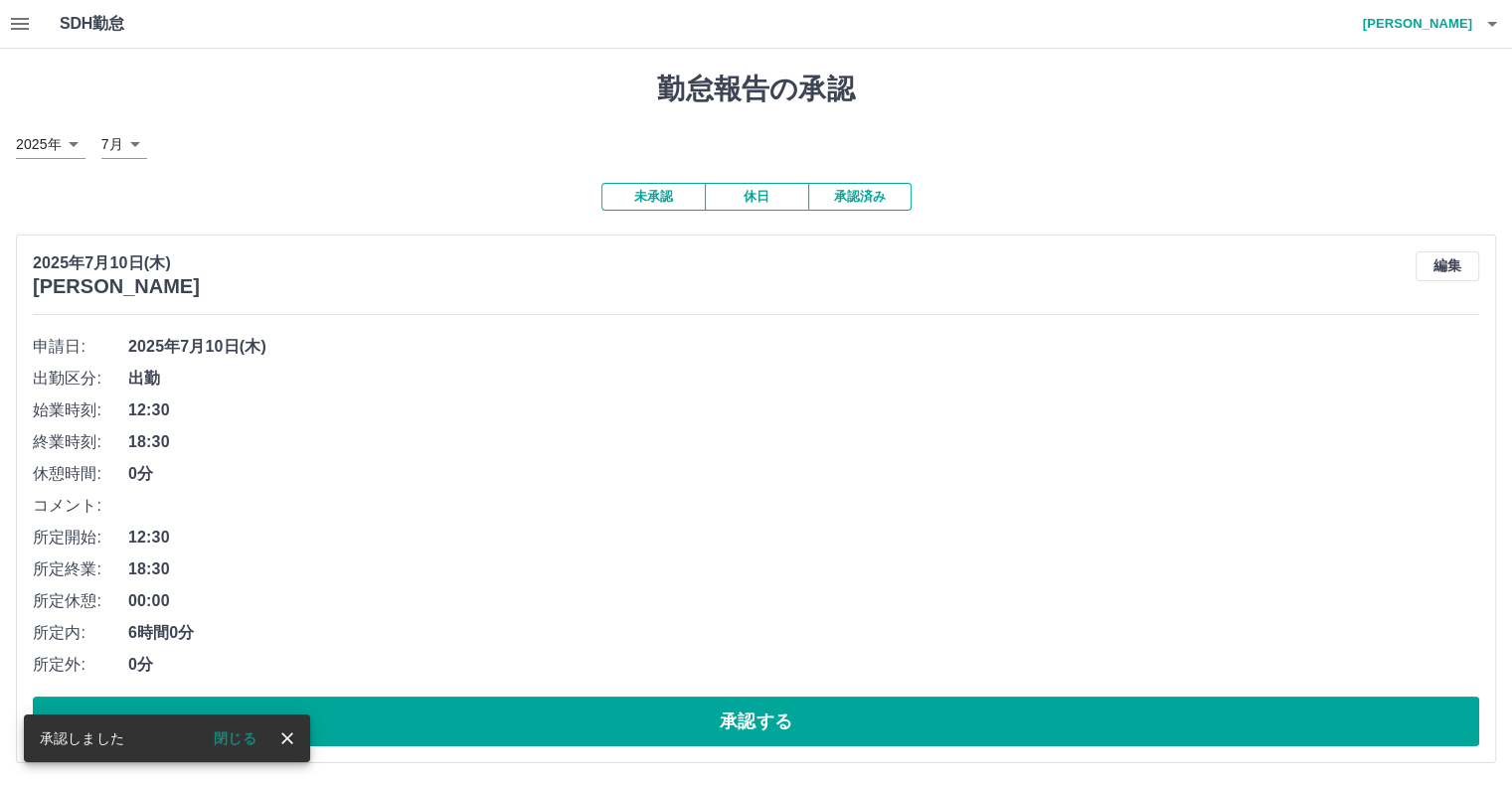 click on "勤怠報告の承認" at bounding box center [756, 89] 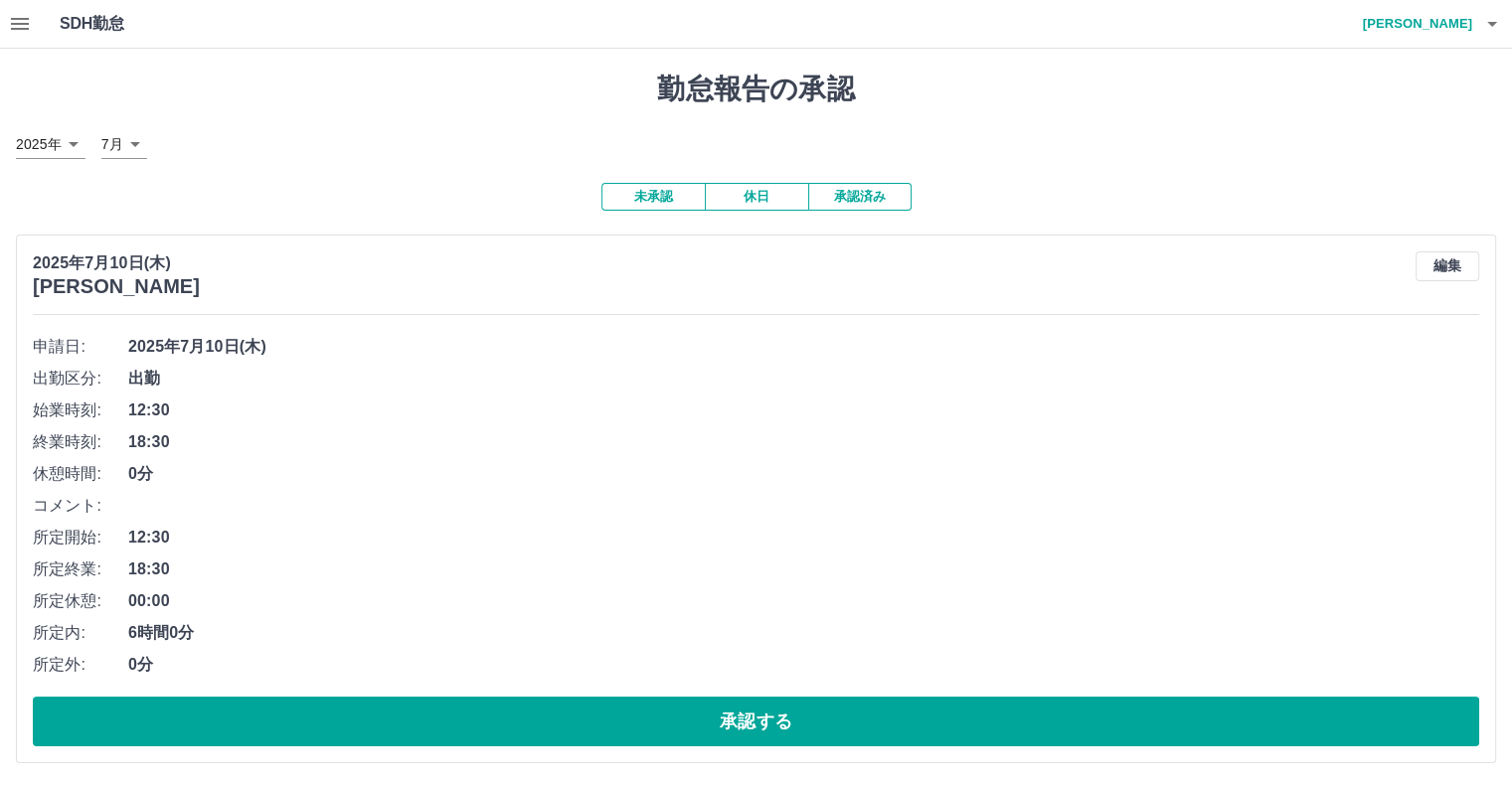 click 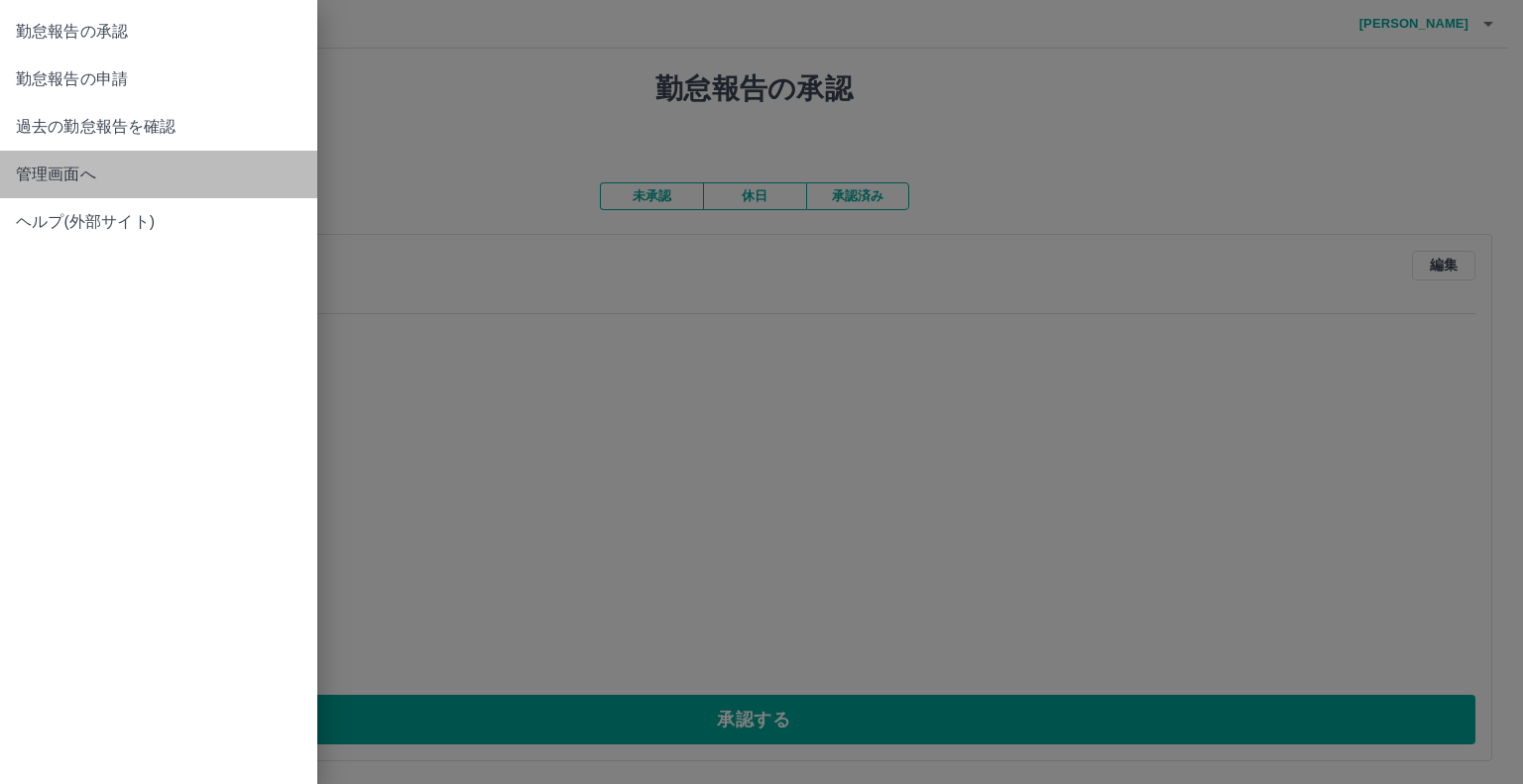 click on "管理画面へ" at bounding box center (159, 174) 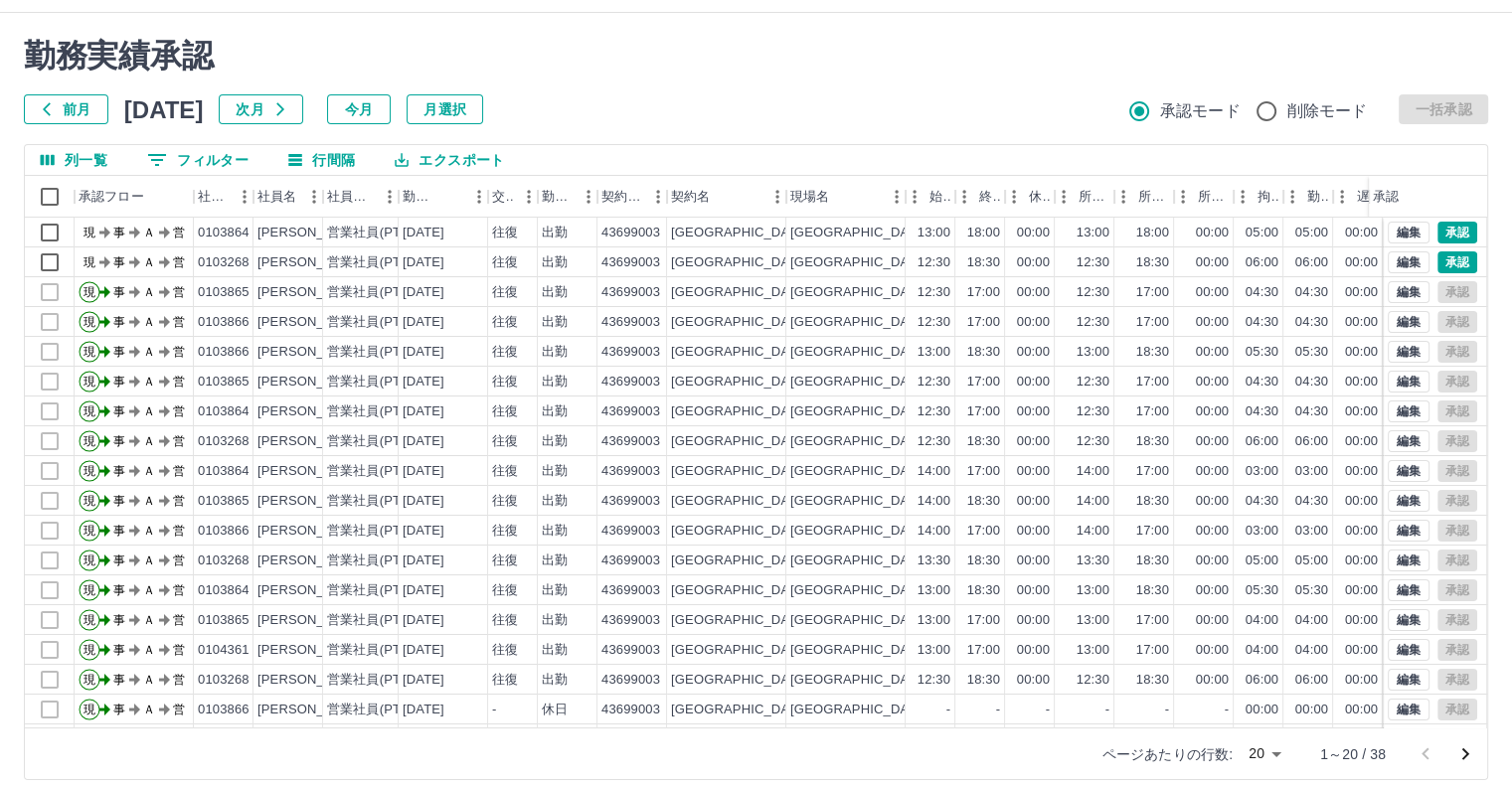 scroll, scrollTop: 54, scrollLeft: 0, axis: vertical 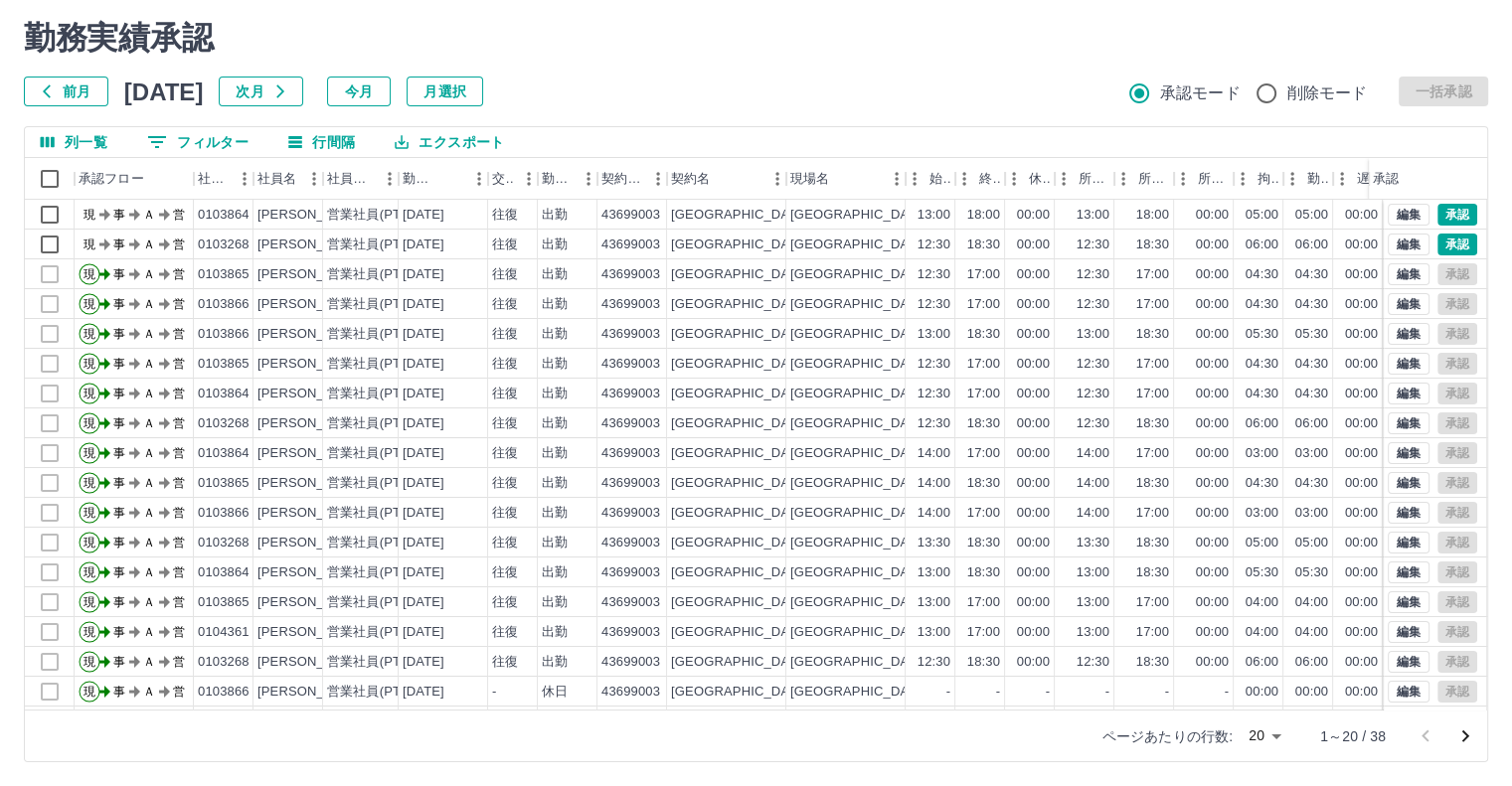 click on "勤務実績承認" at bounding box center [756, 38] 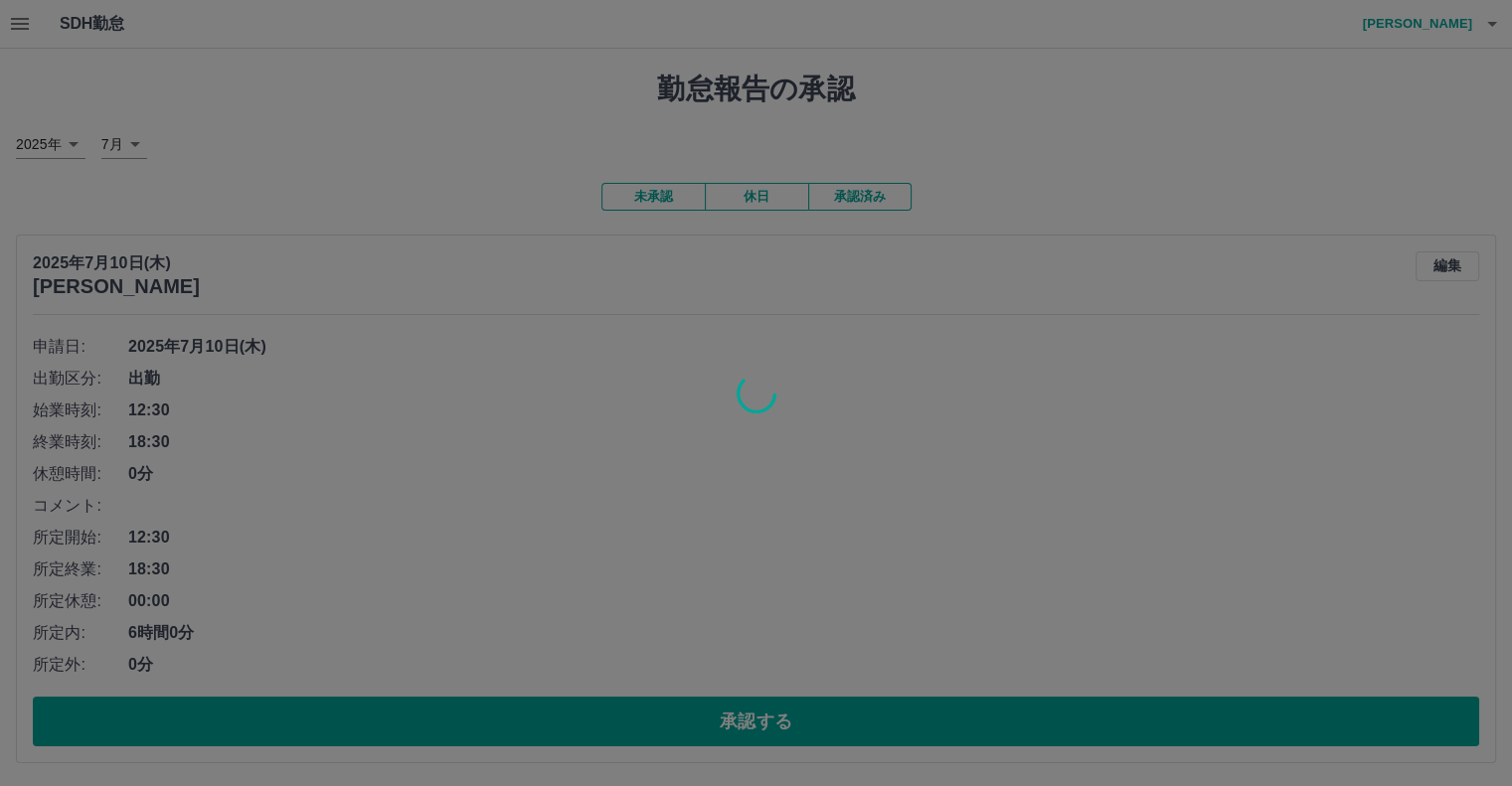 click at bounding box center [756, 393] 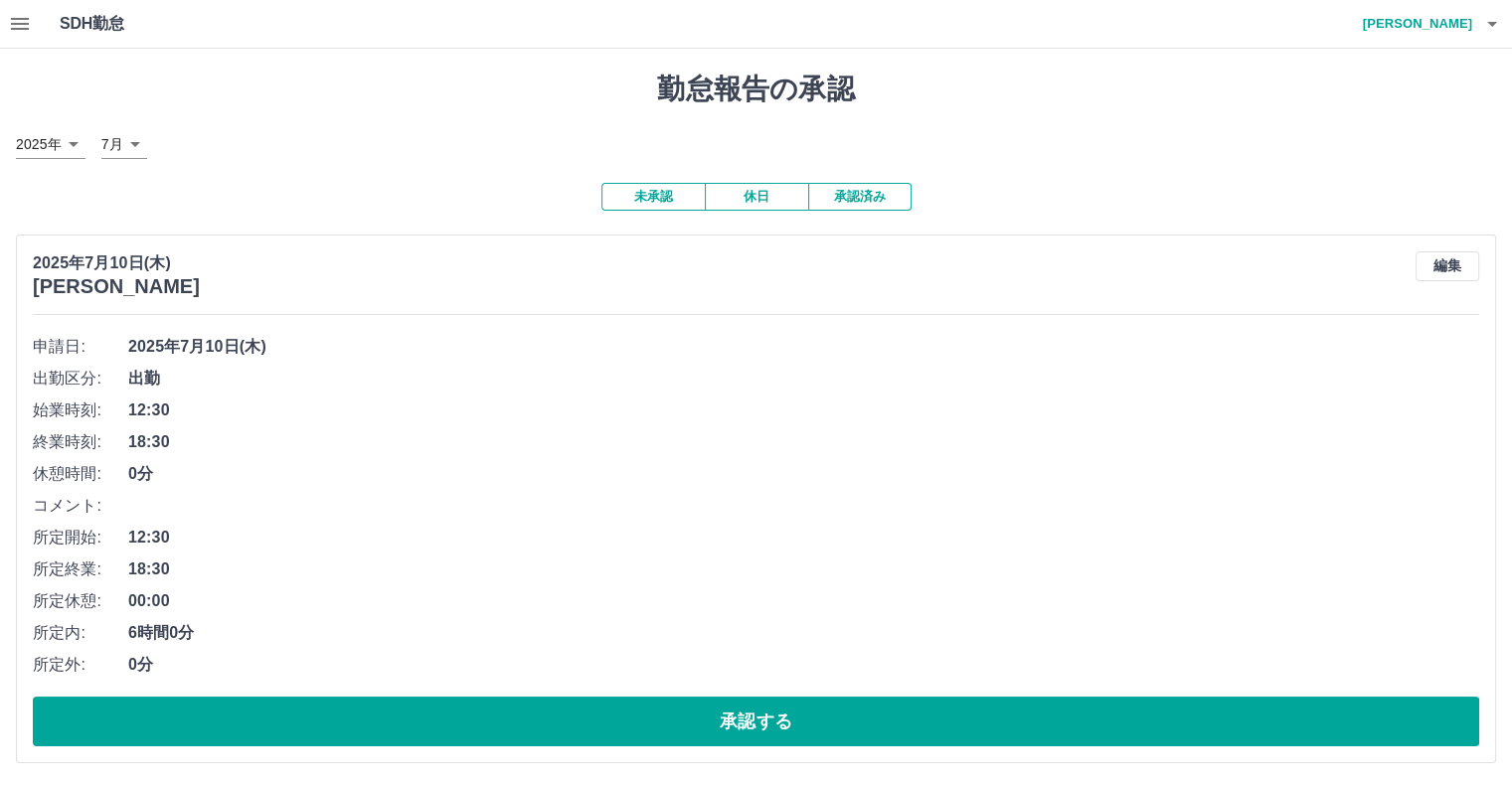 click on "2025年 **** 7月 *" at bounding box center (756, 144) 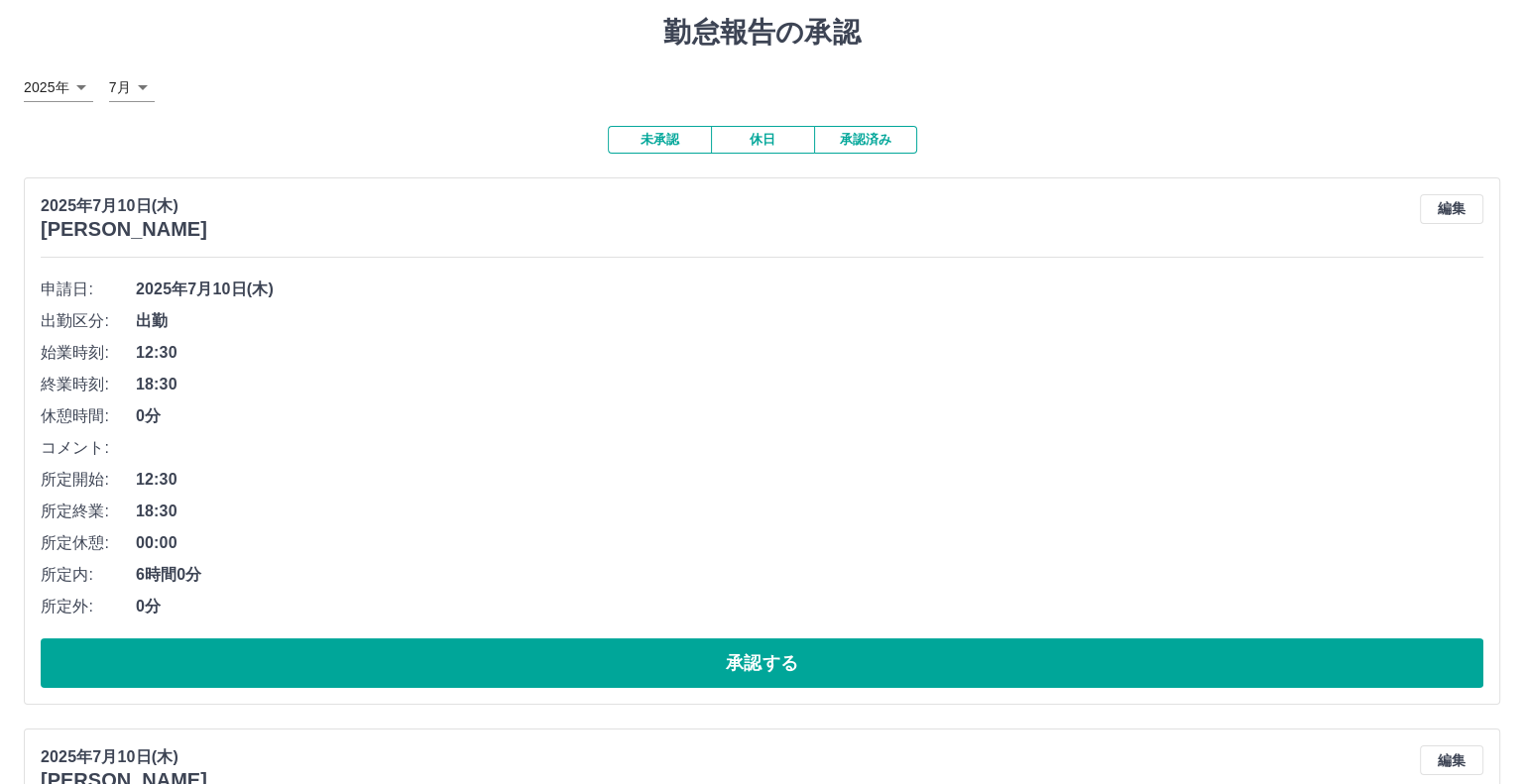 scroll, scrollTop: 0, scrollLeft: 0, axis: both 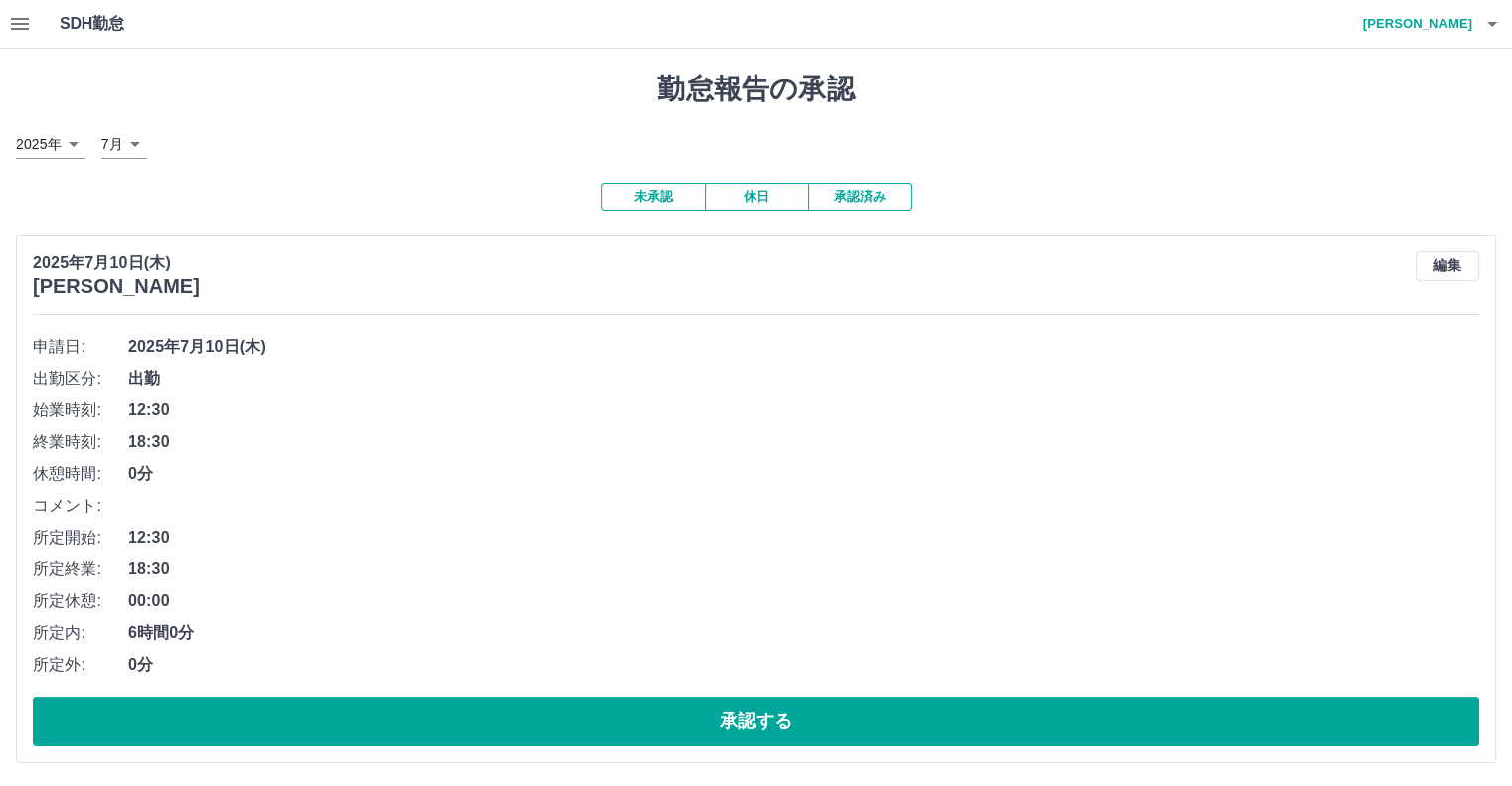 click on "勤怠報告の承認 2025年 **** 7月 * 未承認 休日 承認済み 2025年7月10日(木) 柴田　徹 編集 申請日: 2025年7月10日(木) 出勤区分: 出勤 始業時刻: 12:30 終業時刻: 18:30 休憩時間: 0分 コメント: 所定開始: 12:30 所定終業: 18:30 所定休憩: 00:00 所定内: 6時間0分 所定外: 0分 承認する 2025年7月10日(木) 植田　裕子 編集 申請日: 2025年7月10日(木) 出勤区分: 出勤 始業時刻: 13:00 終業時刻: 18:00 休憩時間: 0分 コメント: 所定開始: 13:00 所定終業: 18:00 所定休憩: 00:00 所定内: 5時間0分 所定外: 0分 承認する" at bounding box center [756, 694] 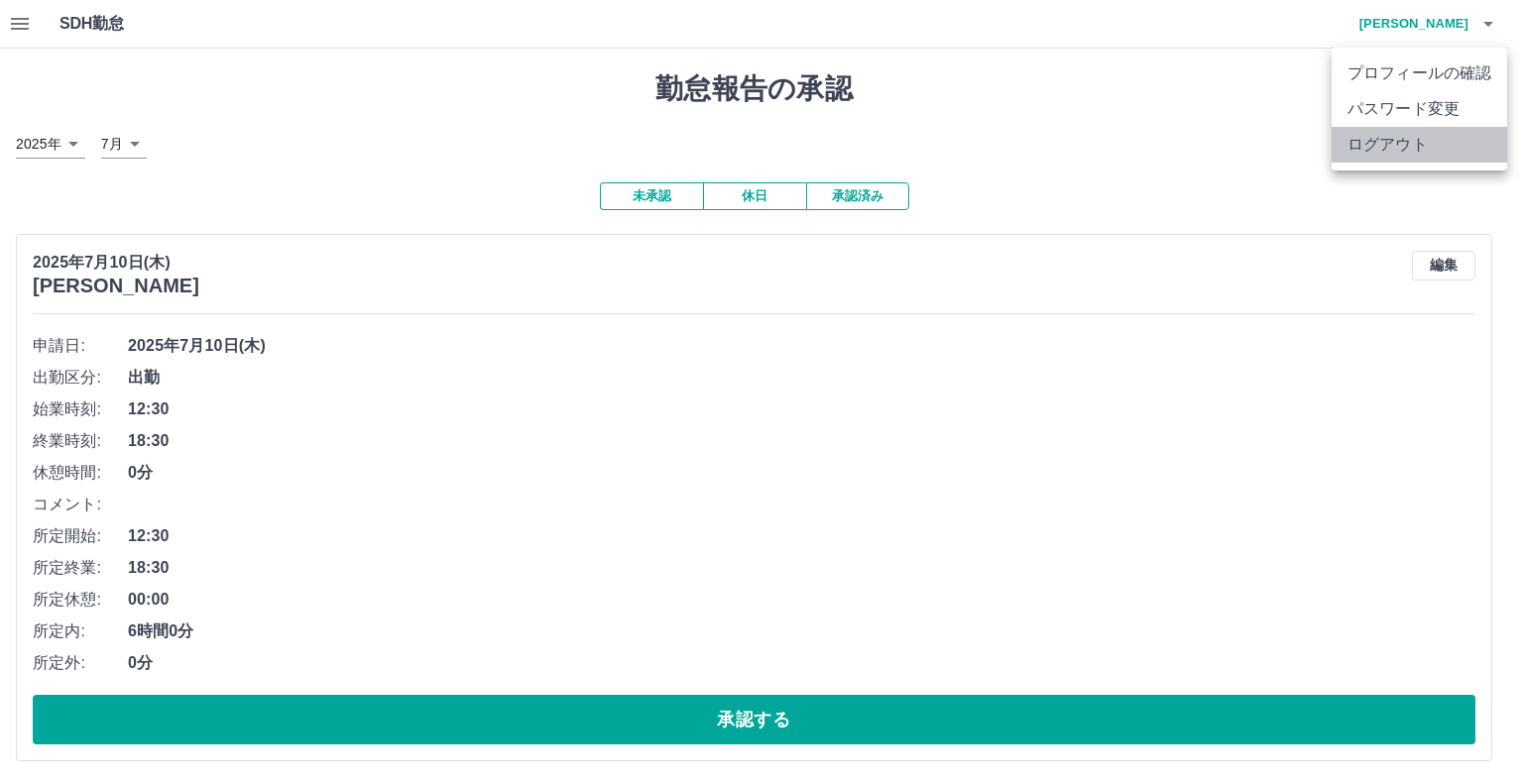 click on "ログアウト" at bounding box center (1419, 145) 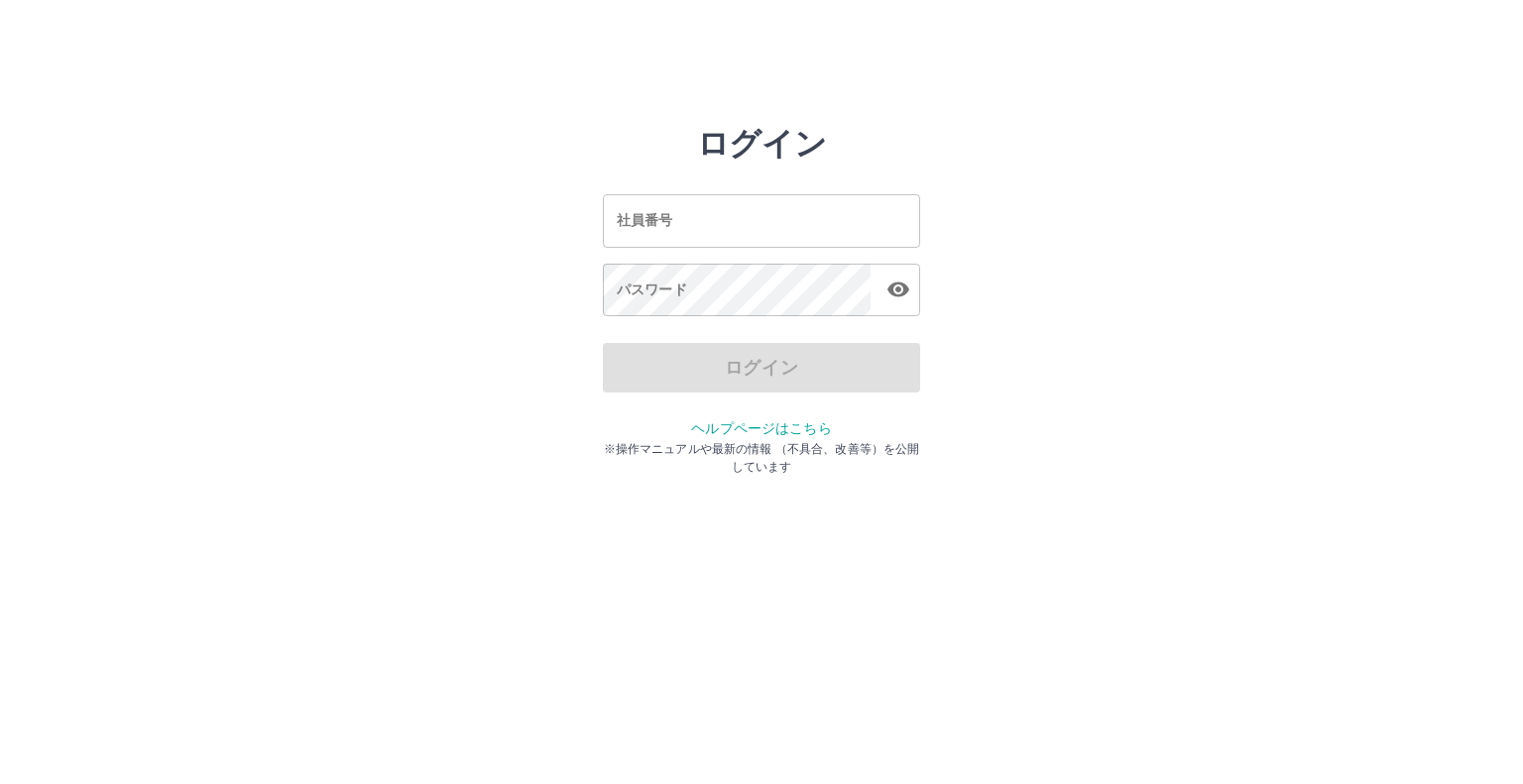 scroll, scrollTop: 0, scrollLeft: 0, axis: both 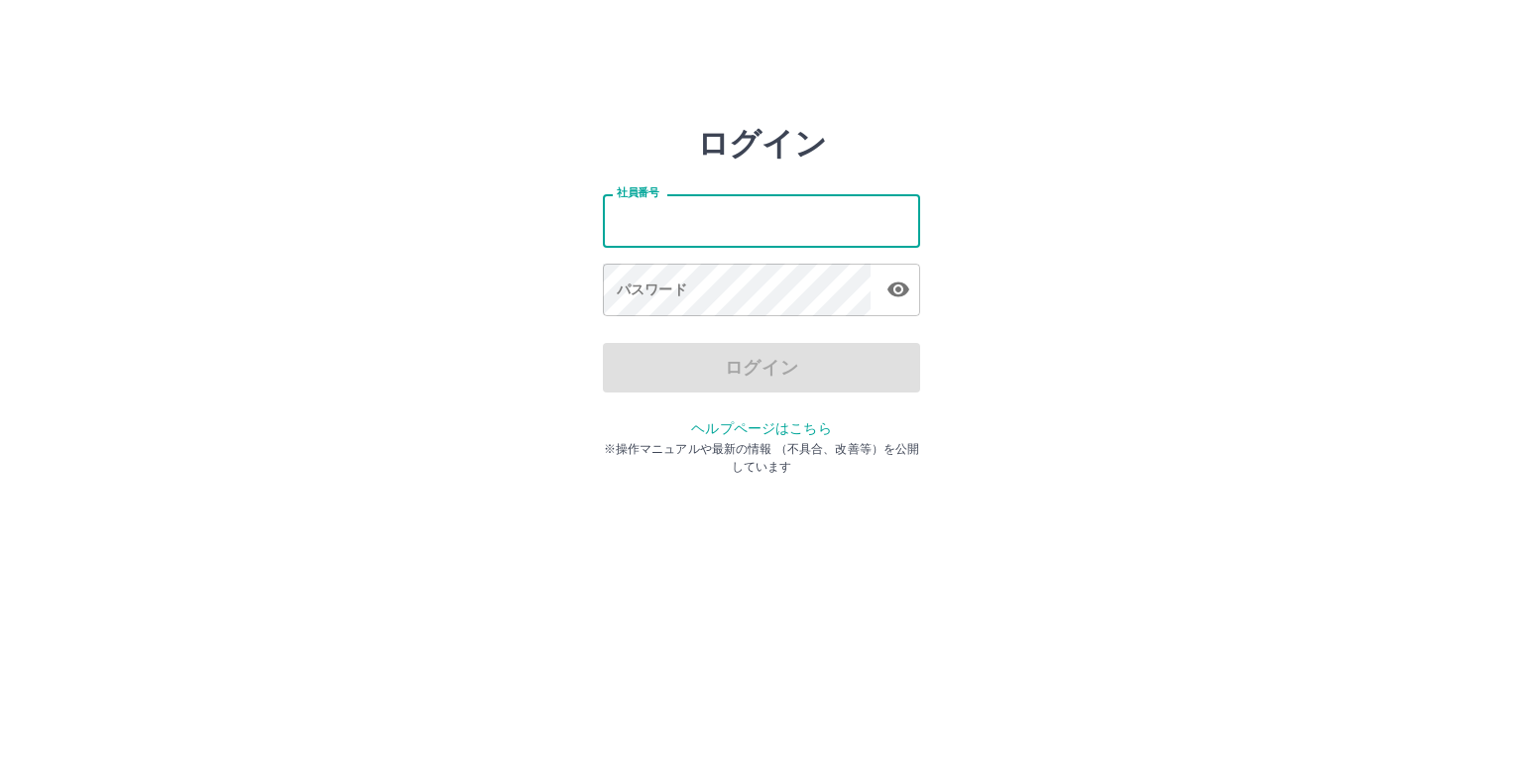 drag, startPoint x: 0, startPoint y: 0, endPoint x: 639, endPoint y: 212, distance: 673.24958 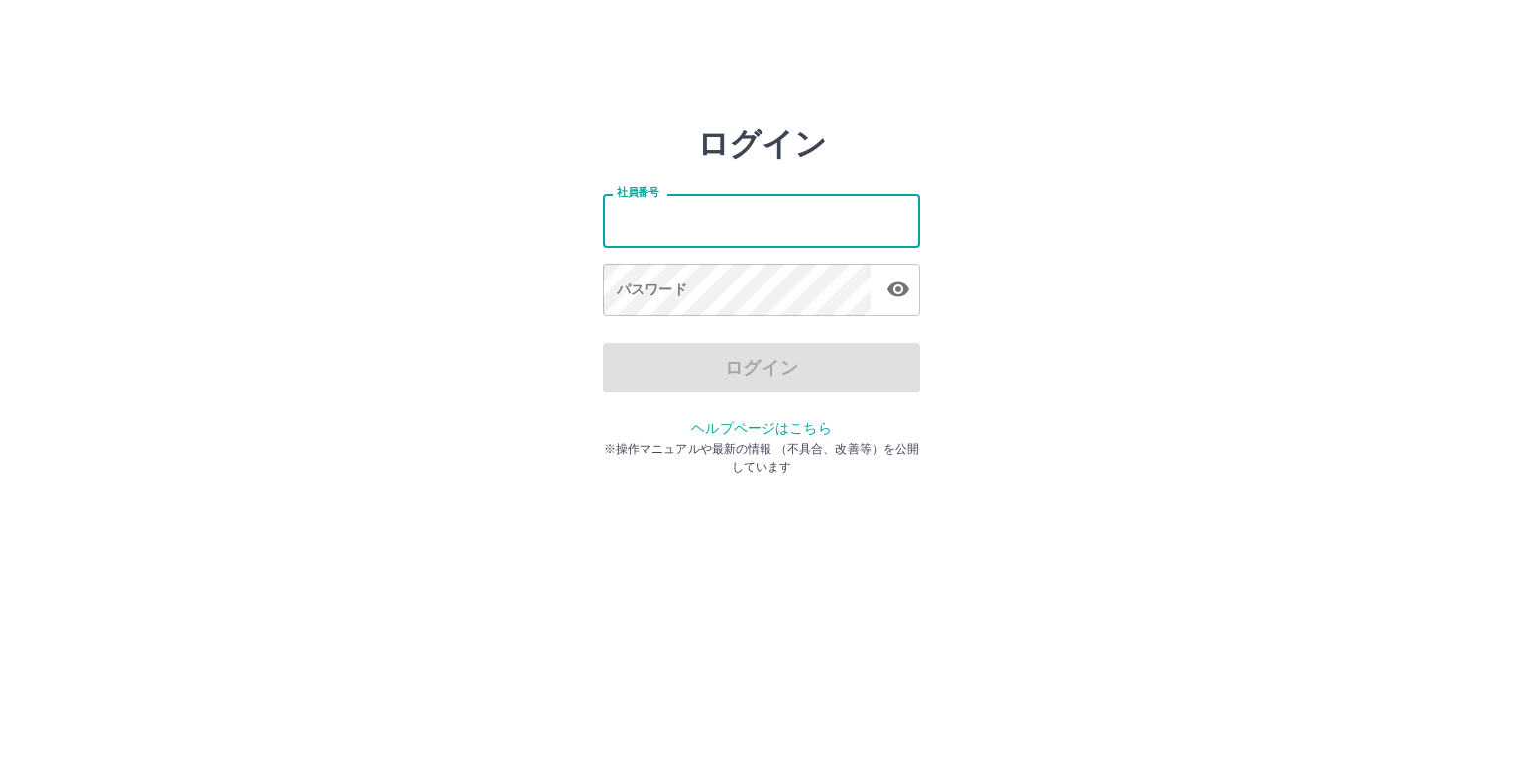 type on "*******" 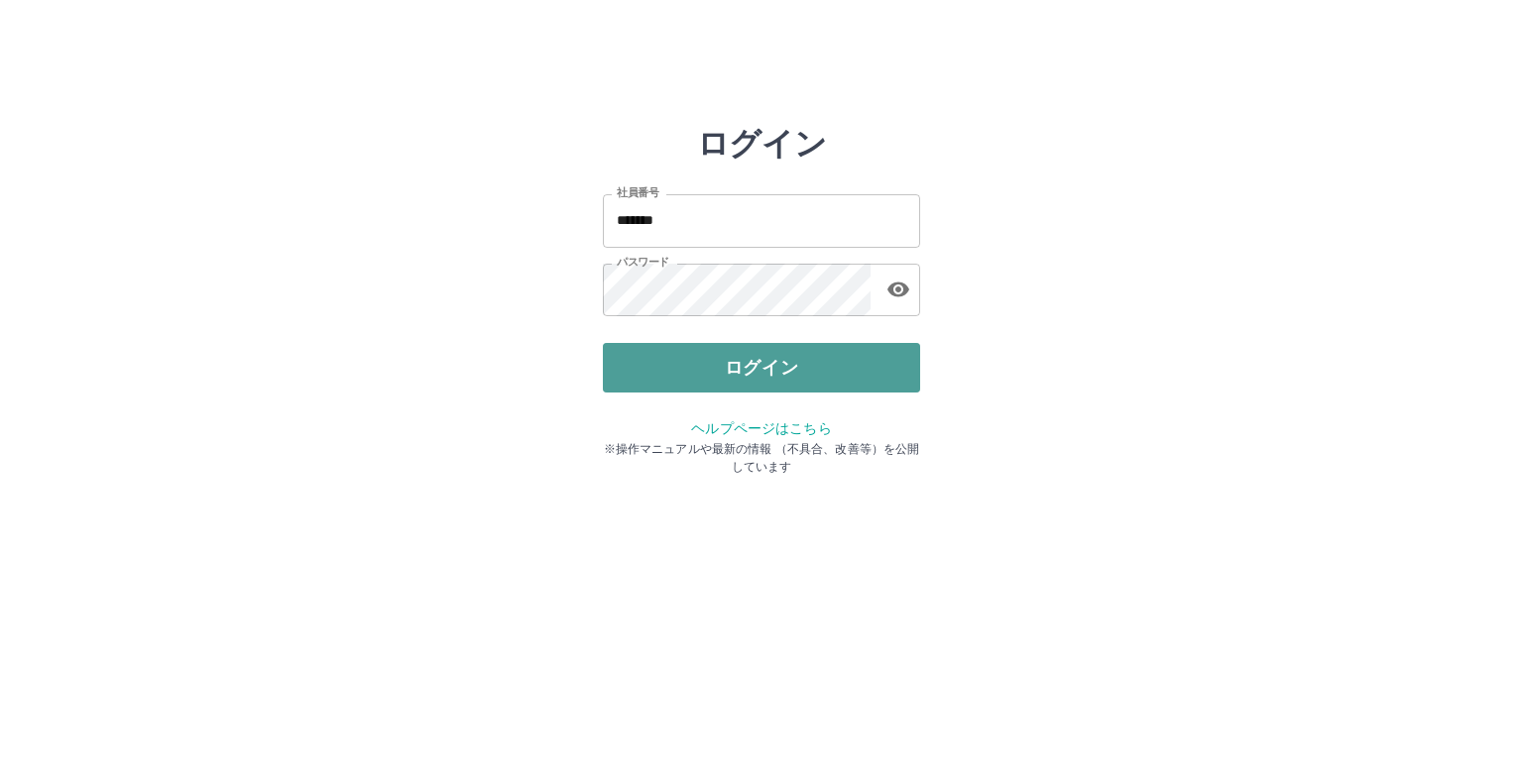 click on "ログイン" at bounding box center [762, 368] 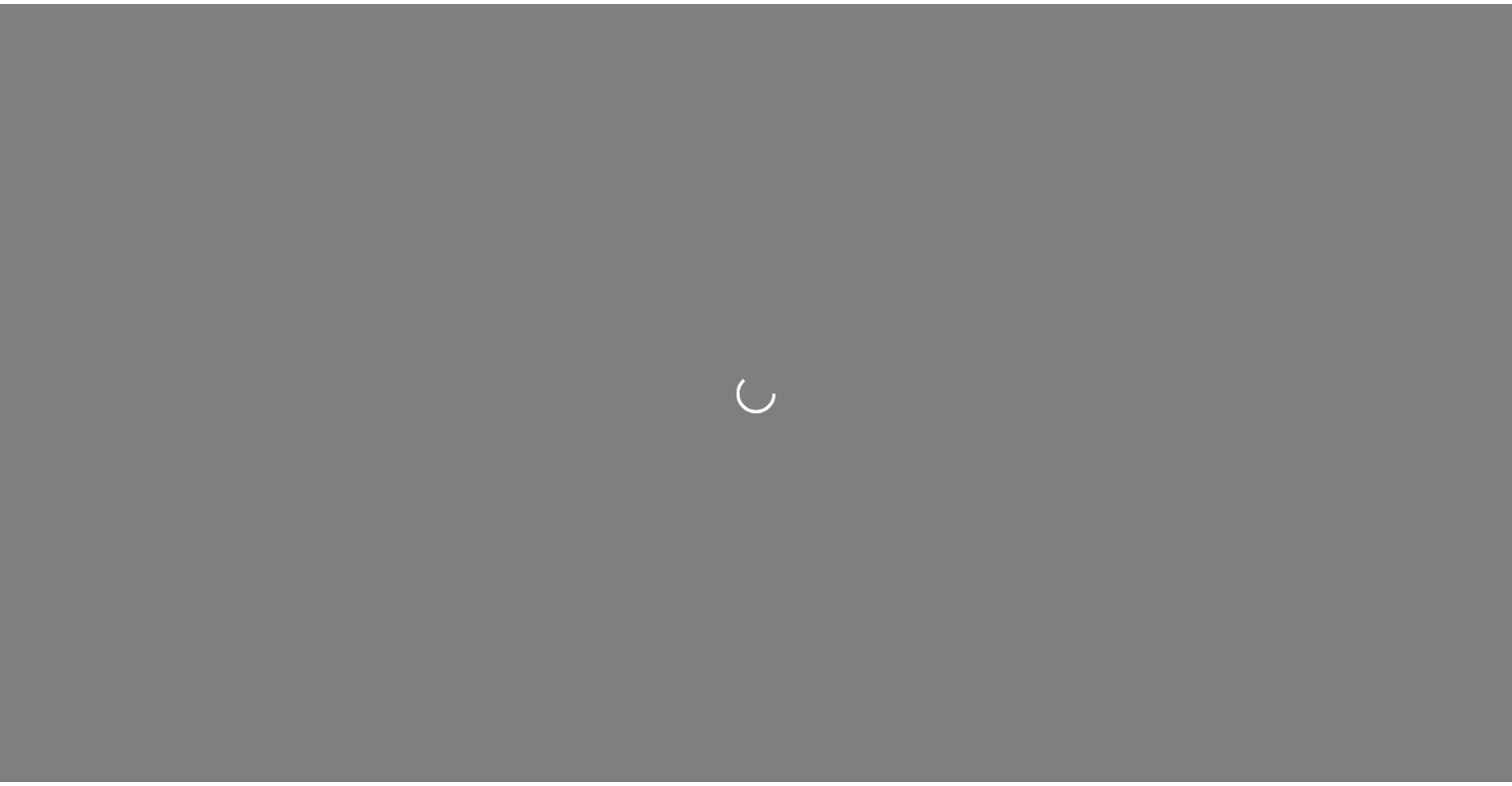 scroll, scrollTop: 0, scrollLeft: 0, axis: both 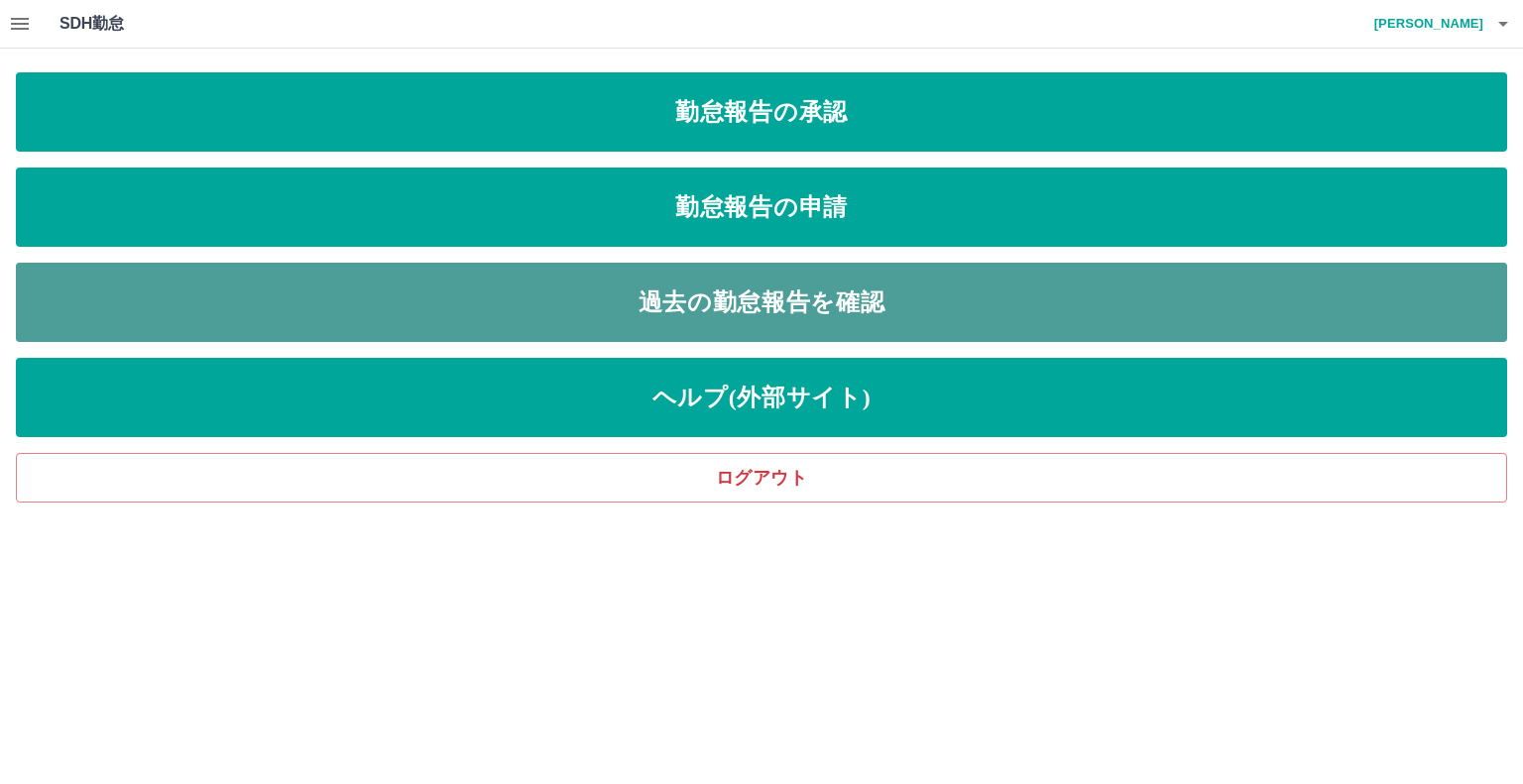 click on "過去の勤怠報告を確認" at bounding box center [762, 302] 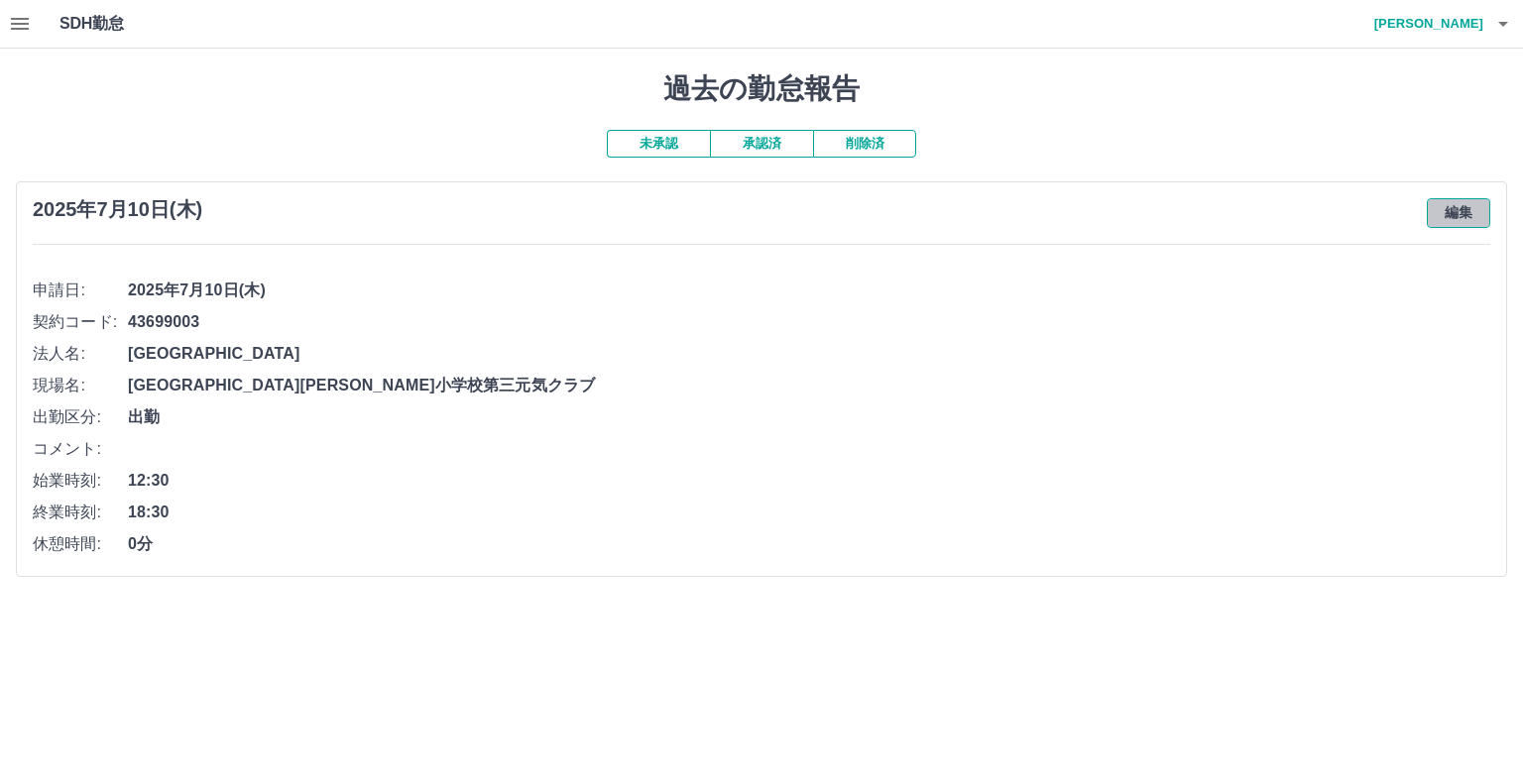 click on "編集" at bounding box center (1459, 213) 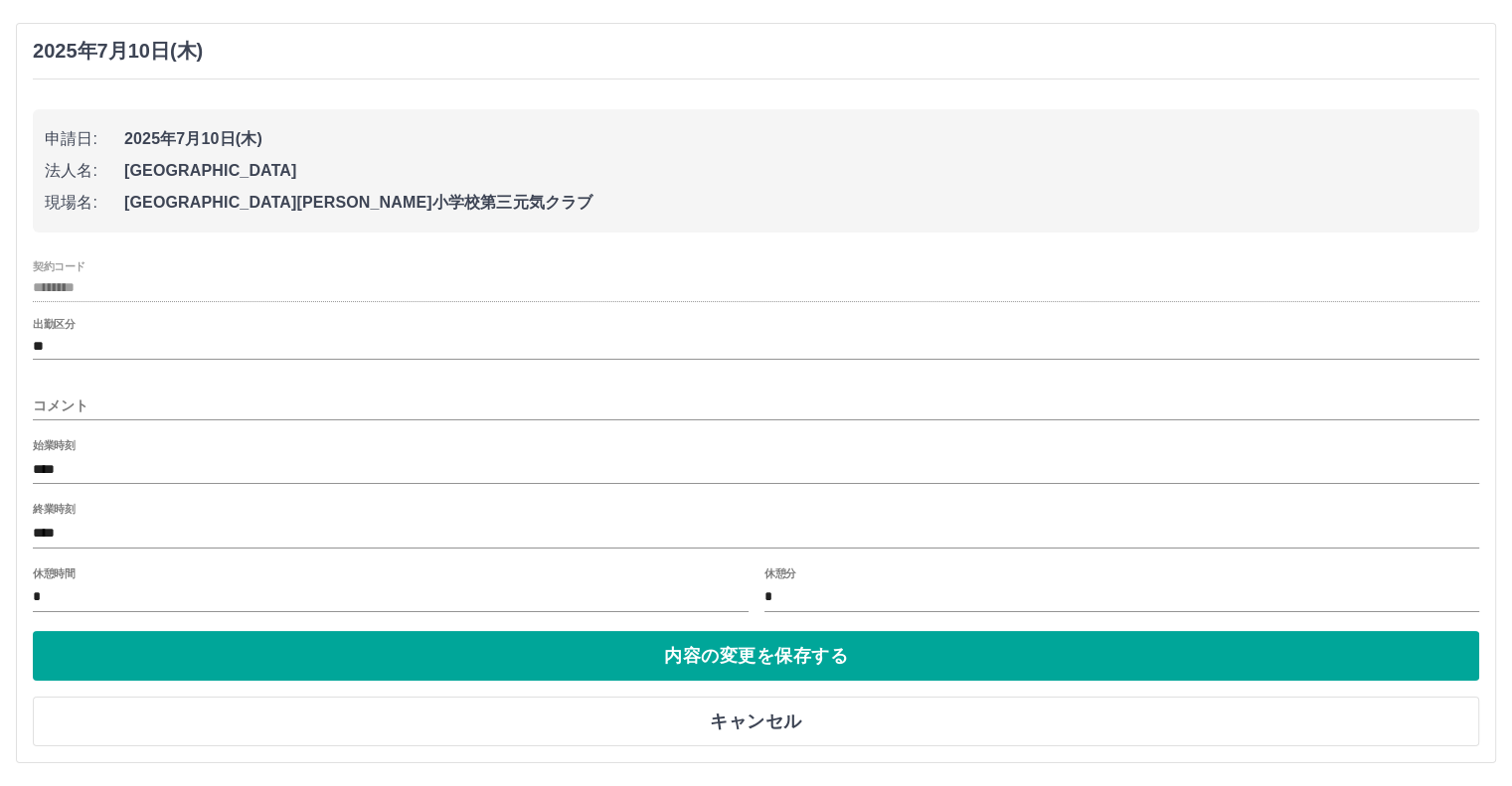 scroll, scrollTop: 160, scrollLeft: 0, axis: vertical 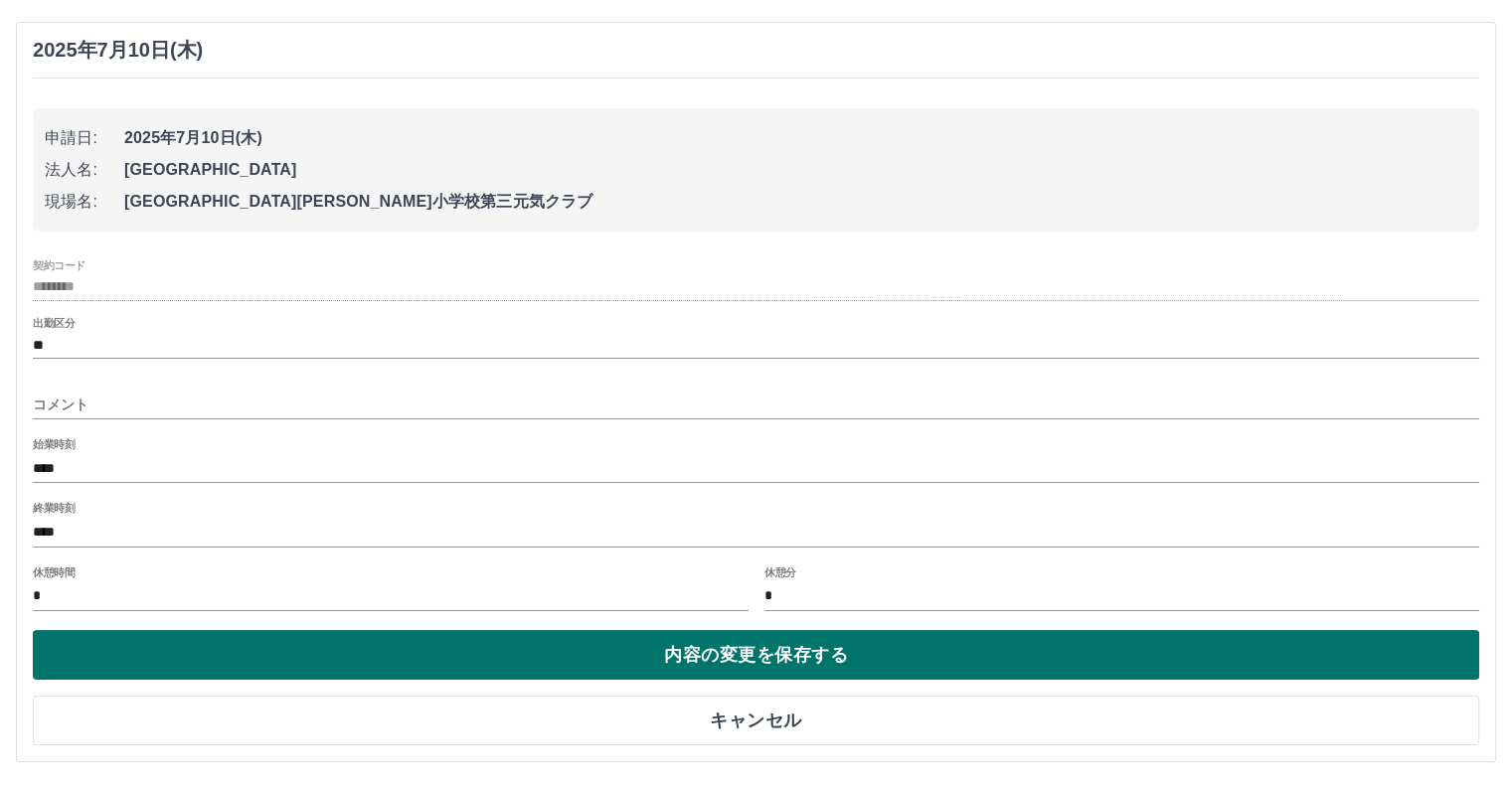 click on "内容の変更を保存する" at bounding box center [756, 655] 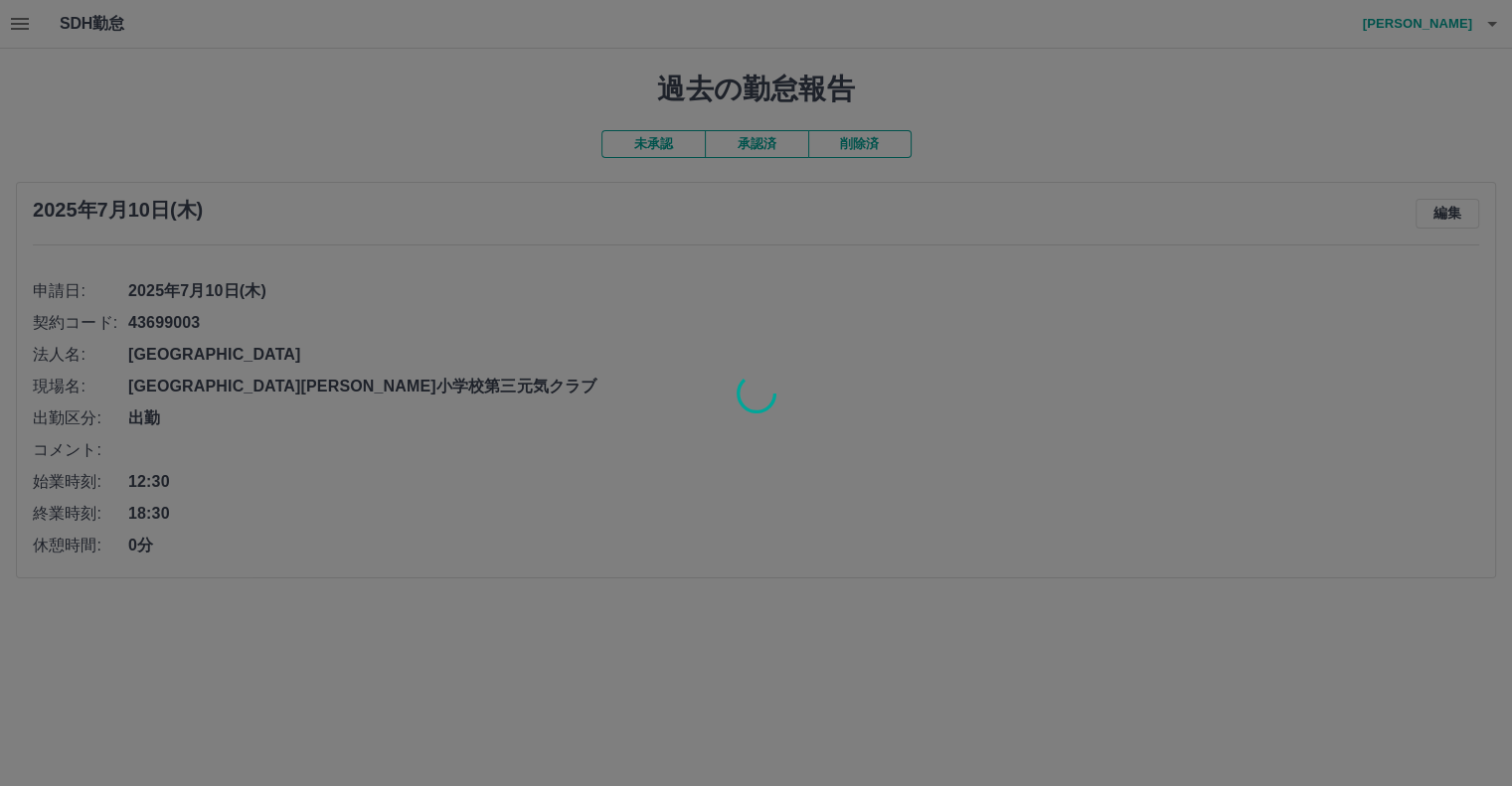 scroll, scrollTop: 0, scrollLeft: 0, axis: both 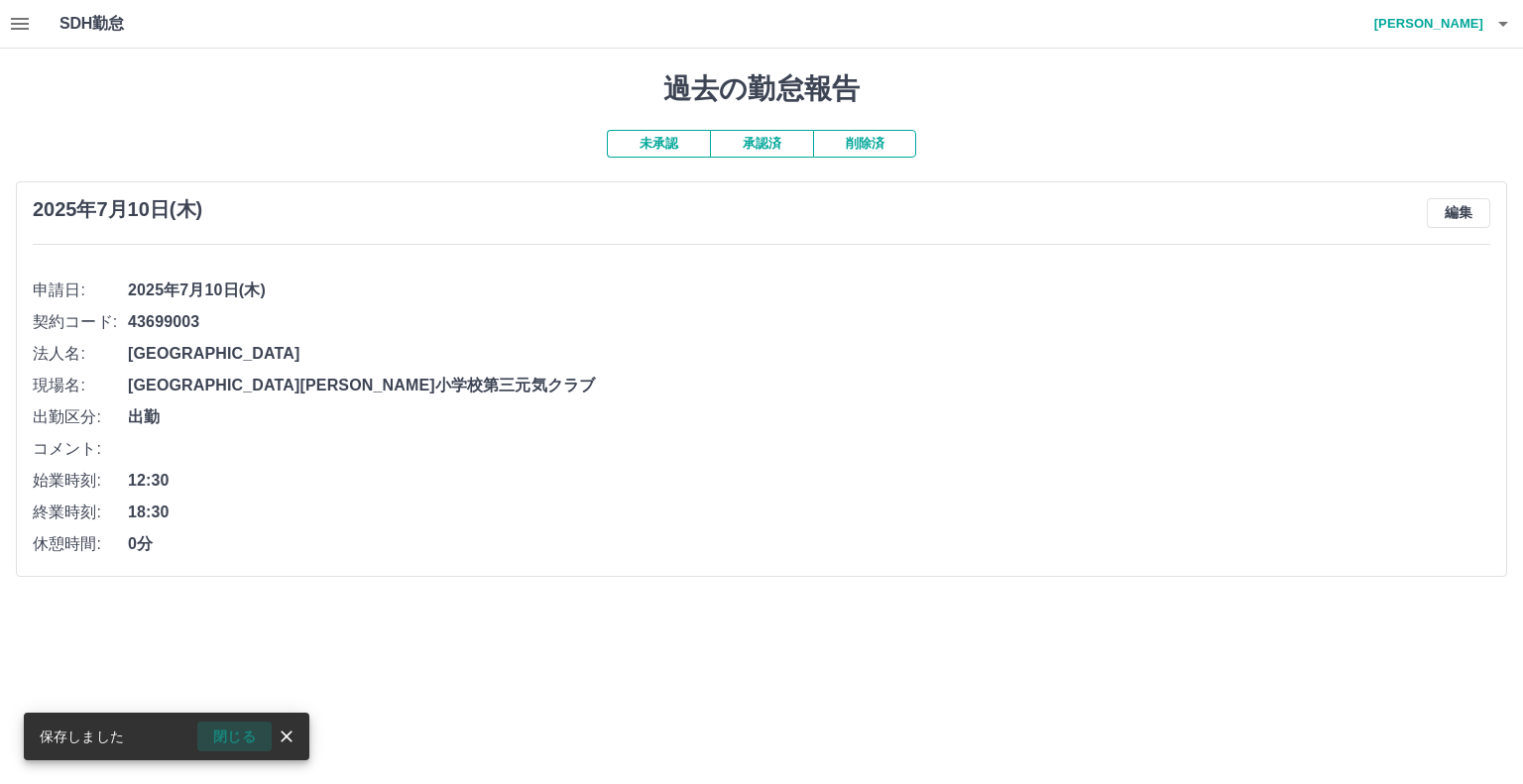 drag, startPoint x: 231, startPoint y: 733, endPoint x: 246, endPoint y: 575, distance: 158.71043 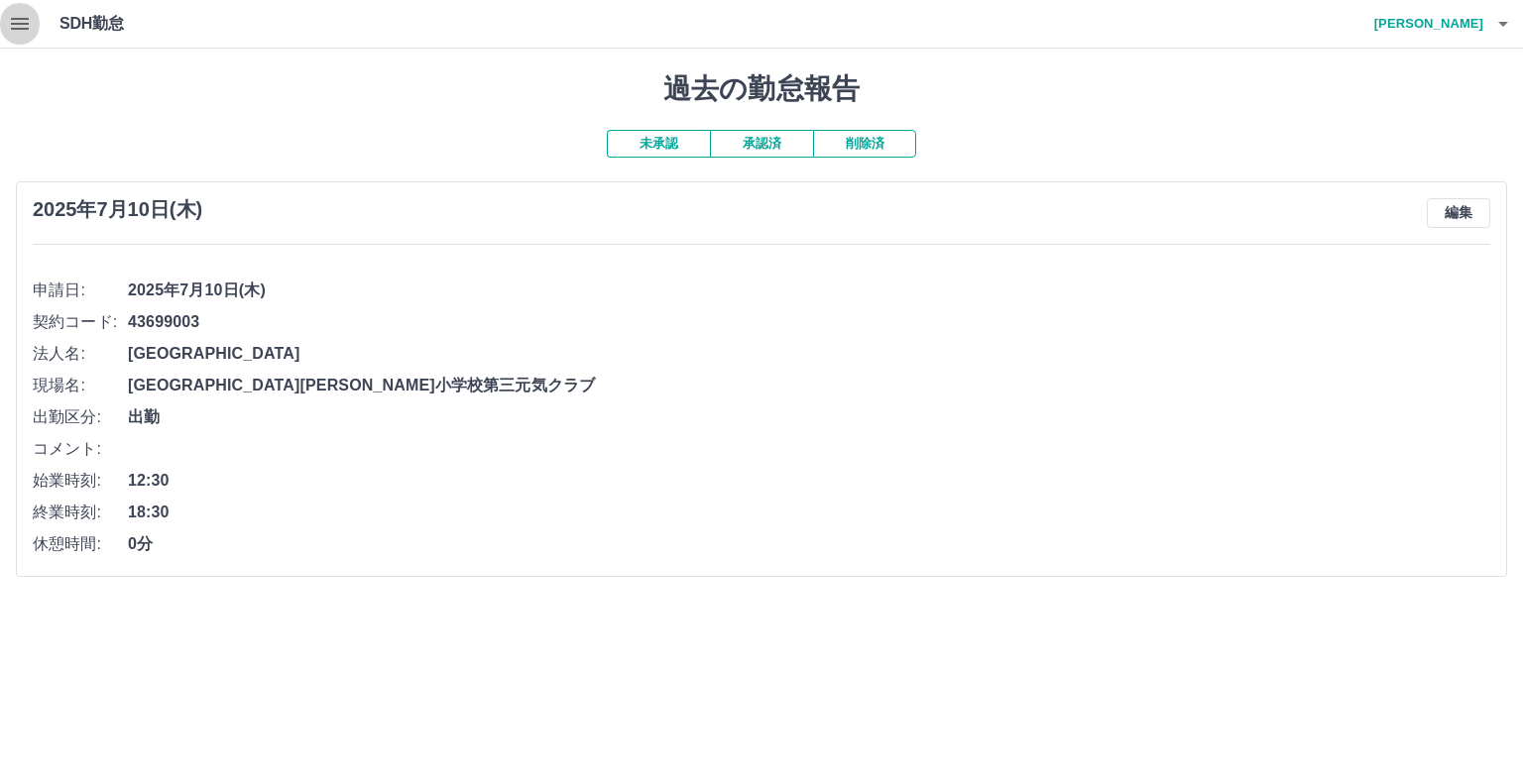 click 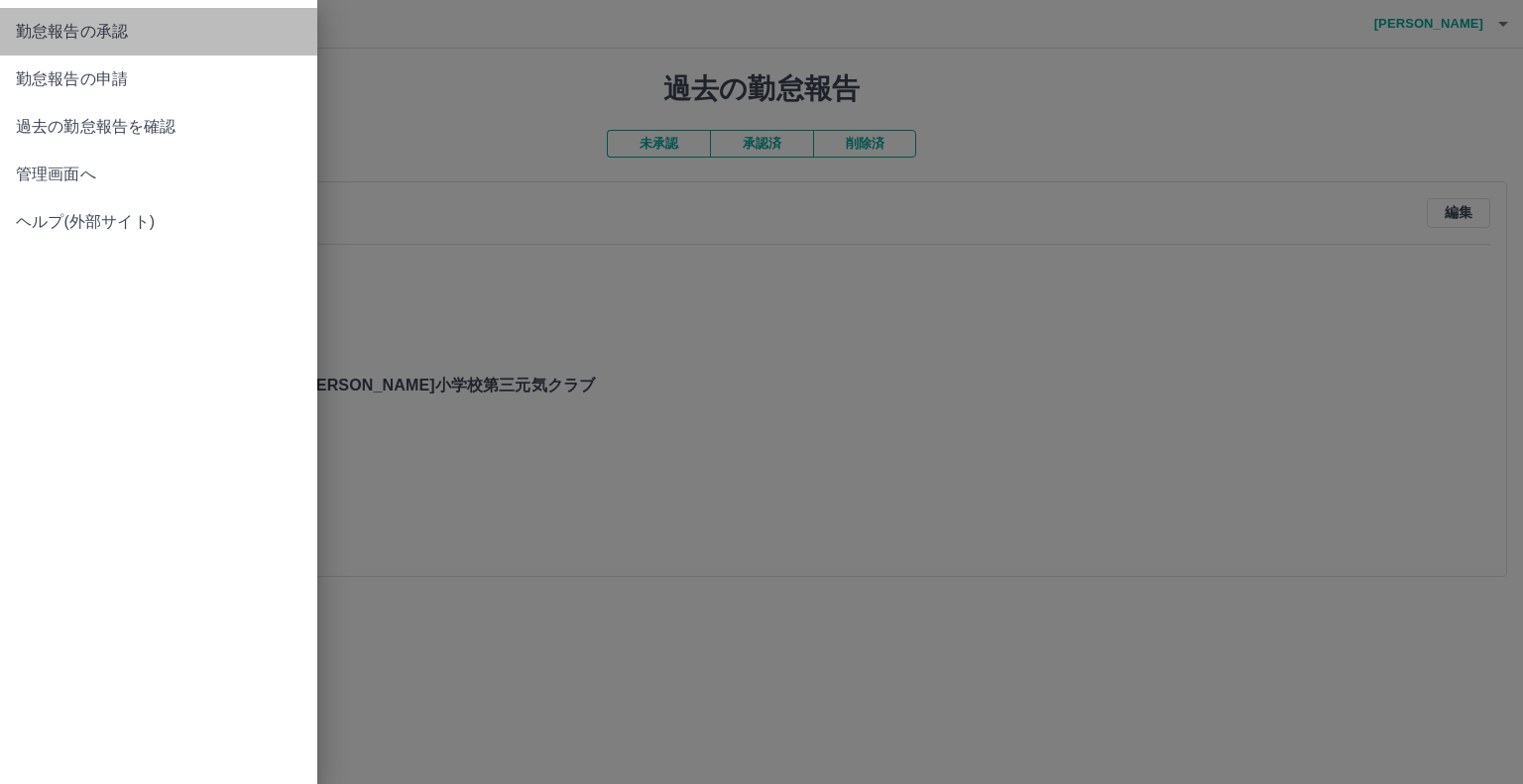 click on "勤怠報告の承認" at bounding box center [159, 32] 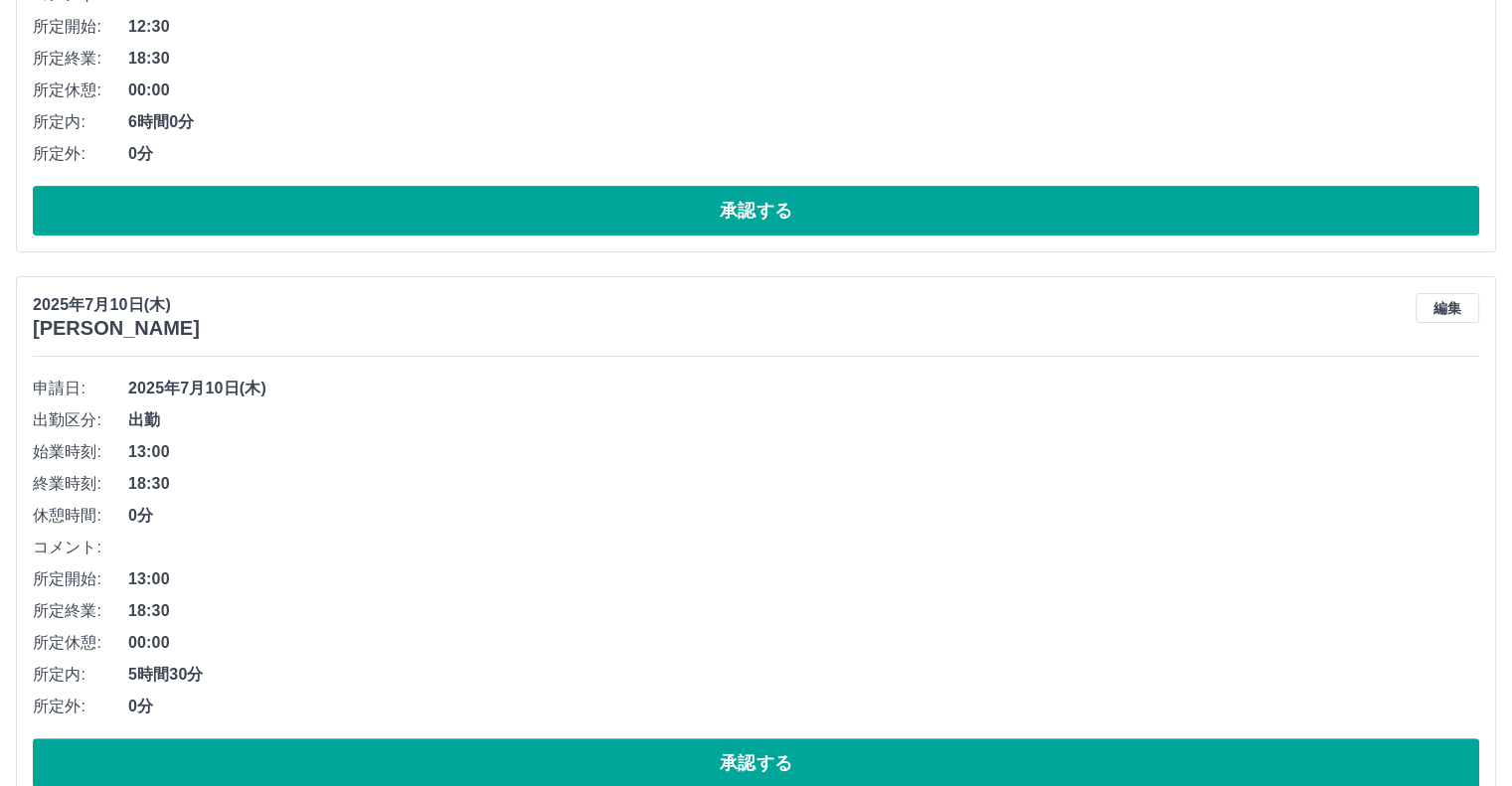 scroll, scrollTop: 553, scrollLeft: 0, axis: vertical 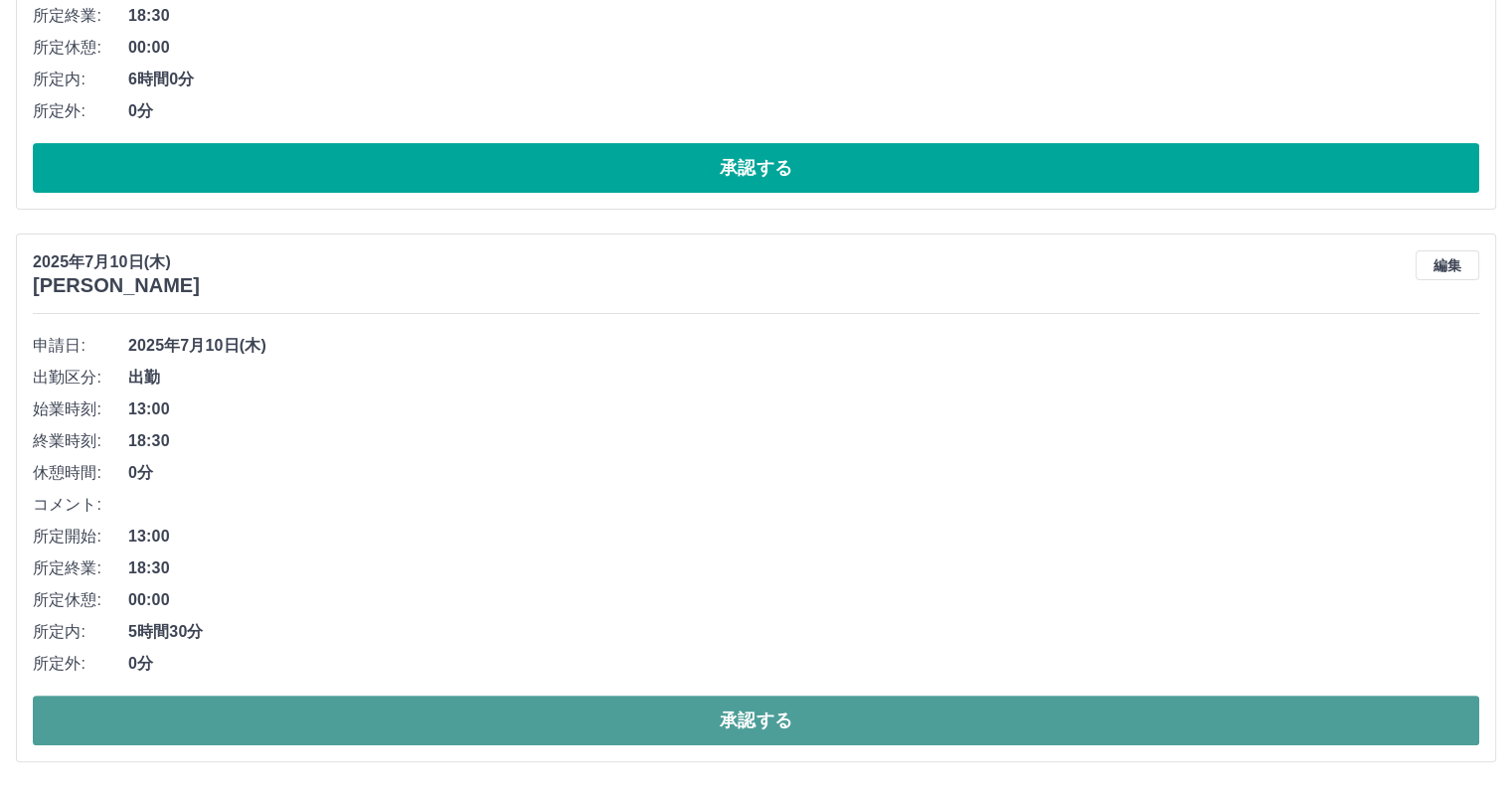 click on "承認する" at bounding box center (756, 720) 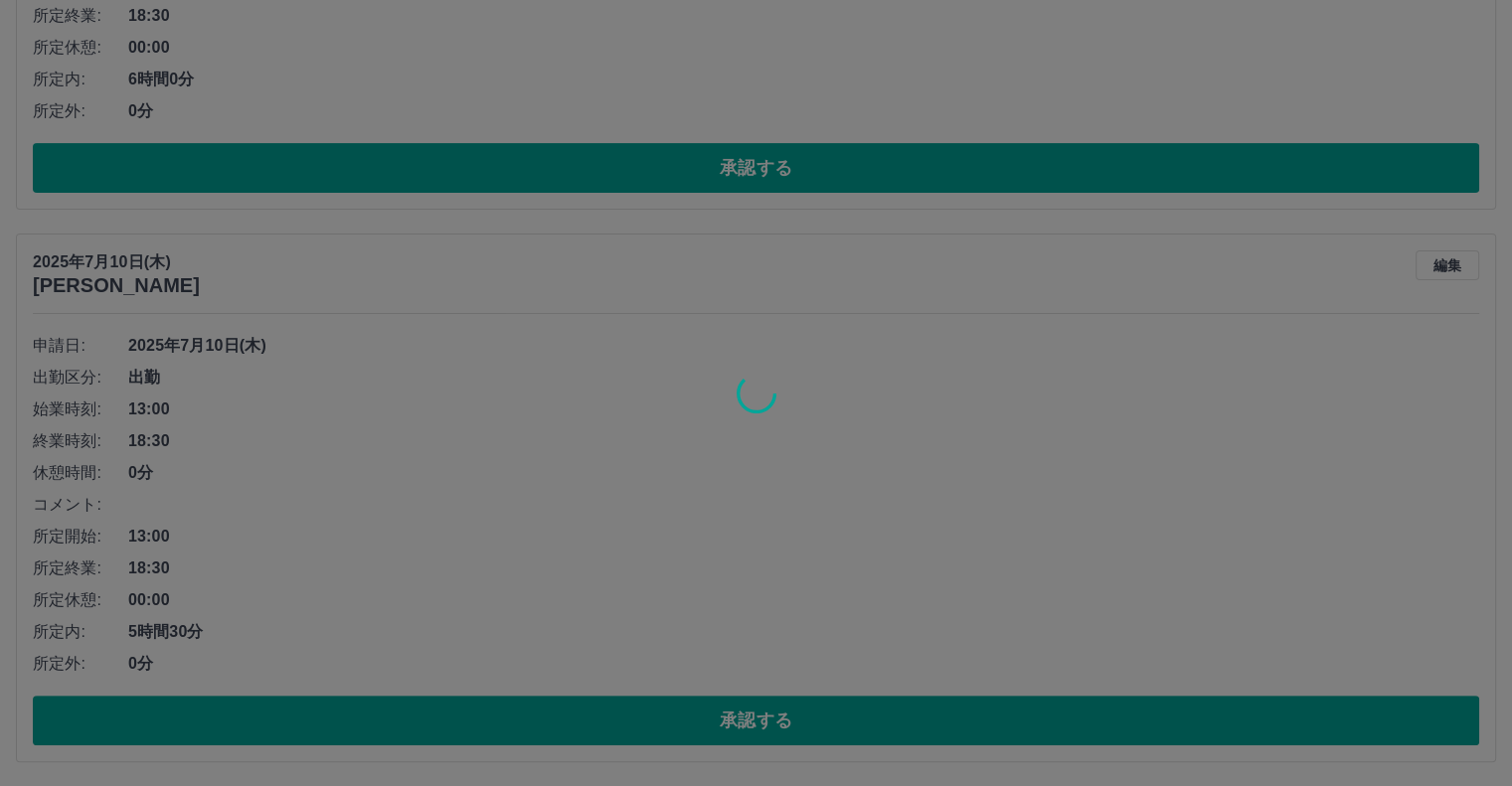 scroll, scrollTop: 1, scrollLeft: 0, axis: vertical 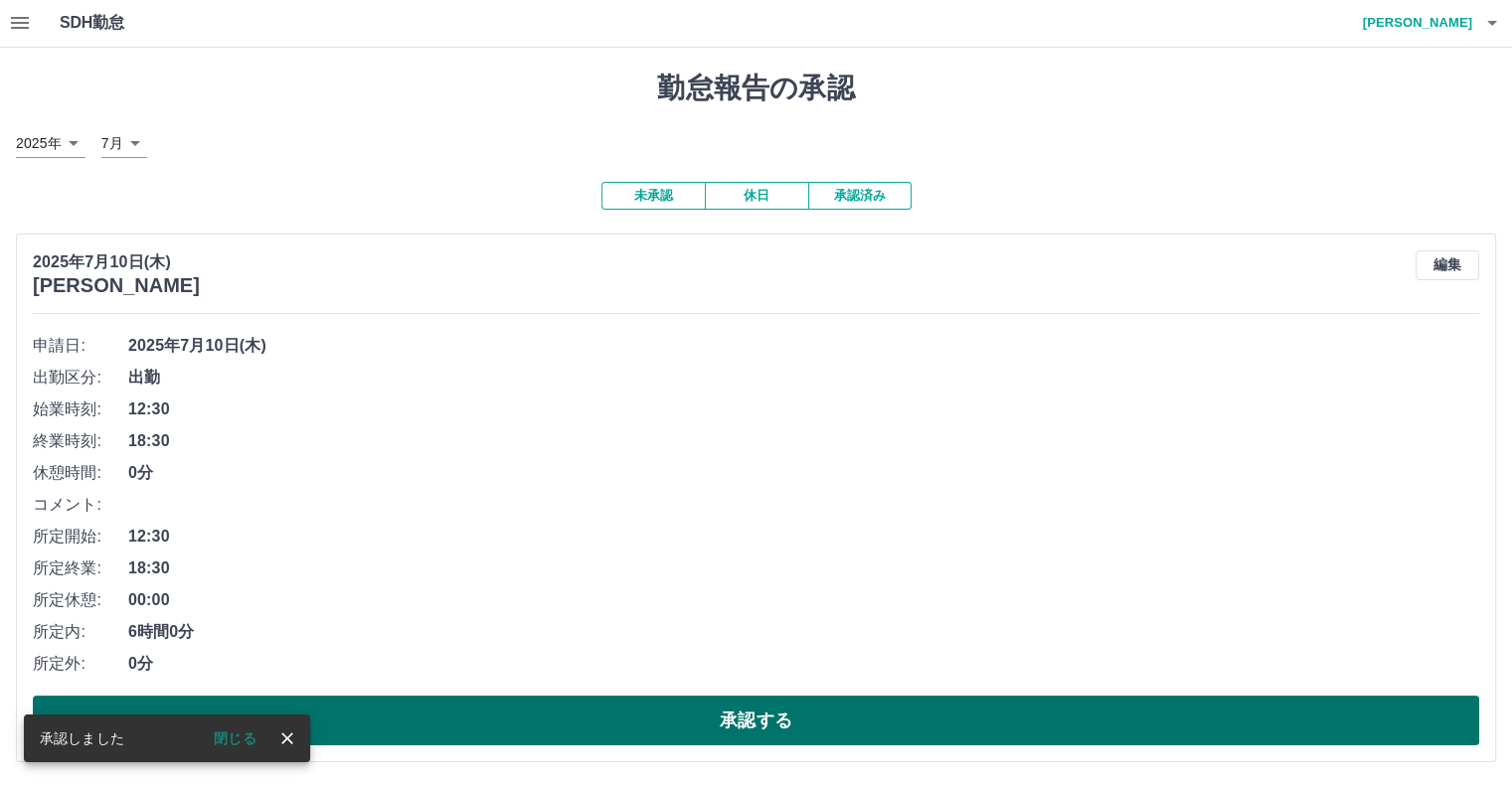 click on "承認する" at bounding box center (756, 720) 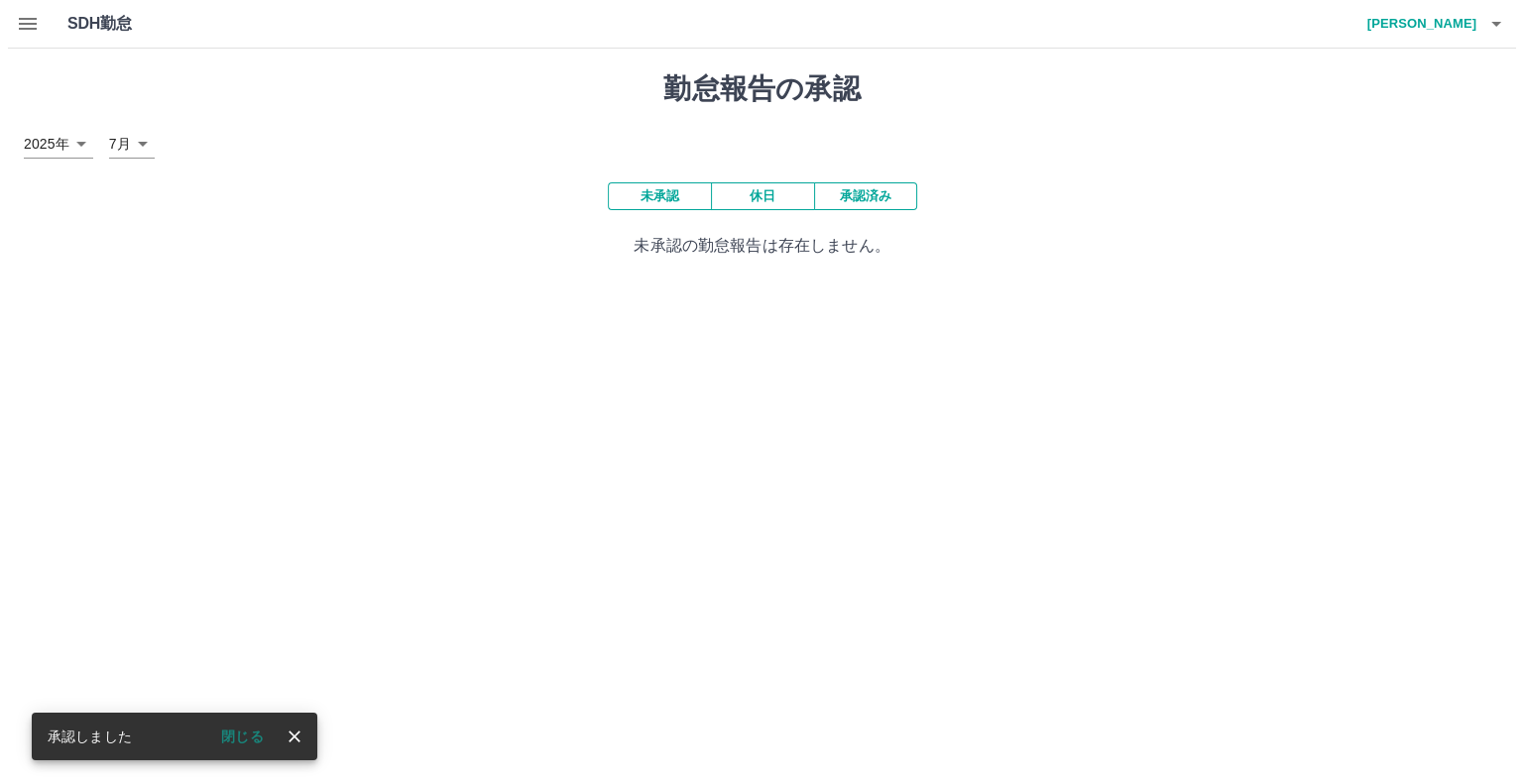 scroll, scrollTop: 0, scrollLeft: 0, axis: both 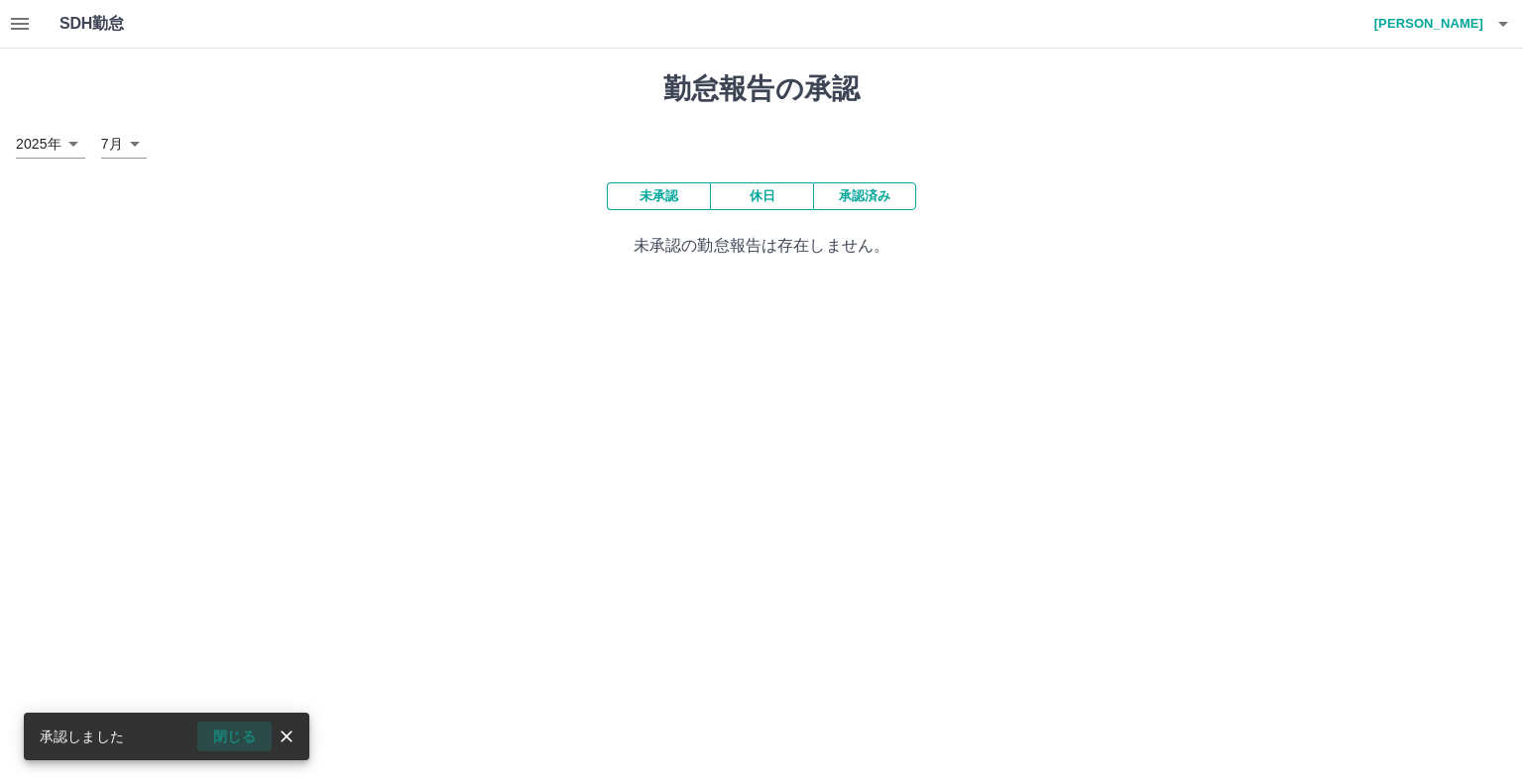 click on "閉じる" at bounding box center [234, 736] 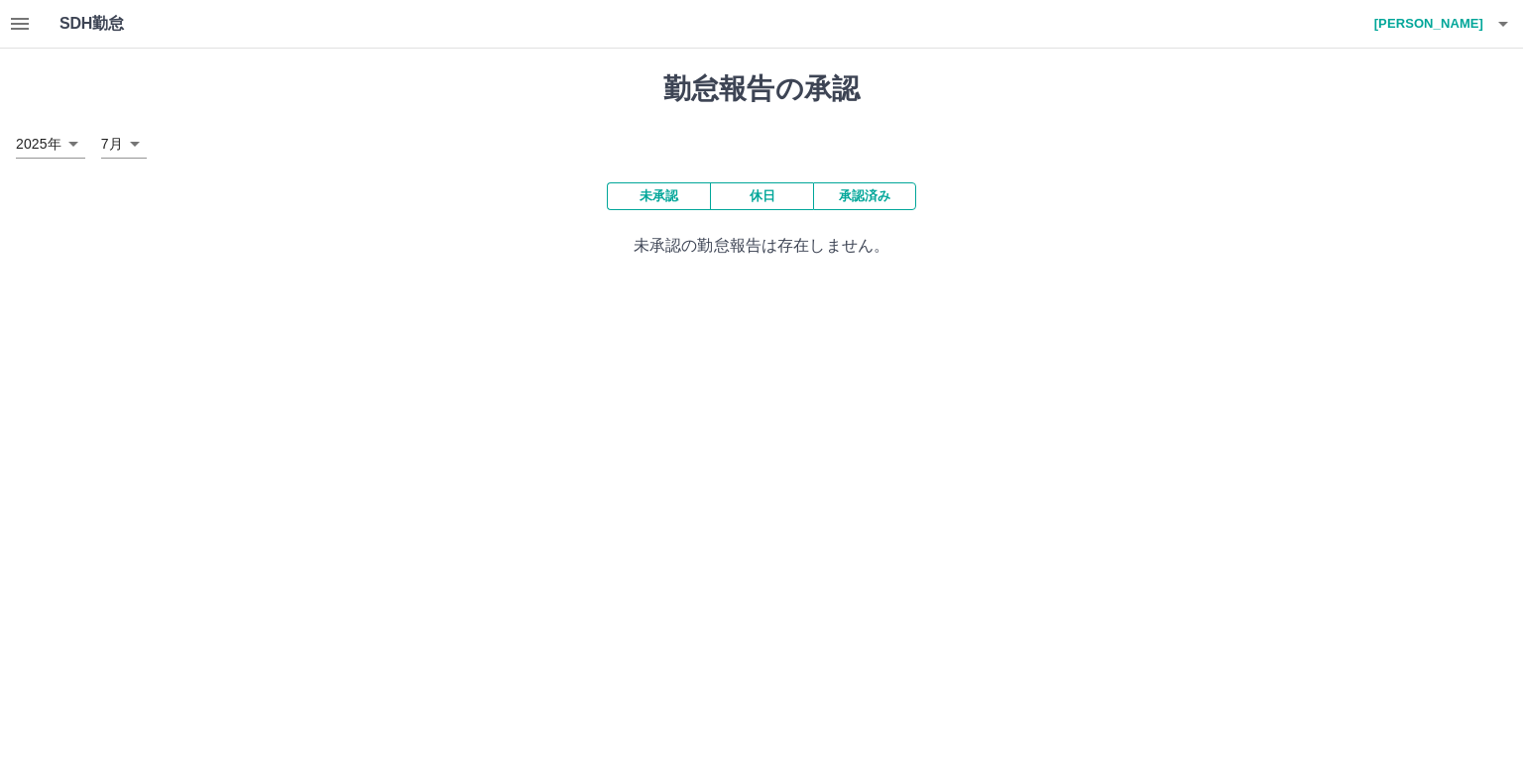 click on "SDH勤怠 [PERSON_NAME] 勤怠報告の承認 [DATE] **** 7月 * 未承認 休日 承認済み 未承認の勤怠報告は存在しません。 SDH勤怠" at bounding box center [762, 141] 